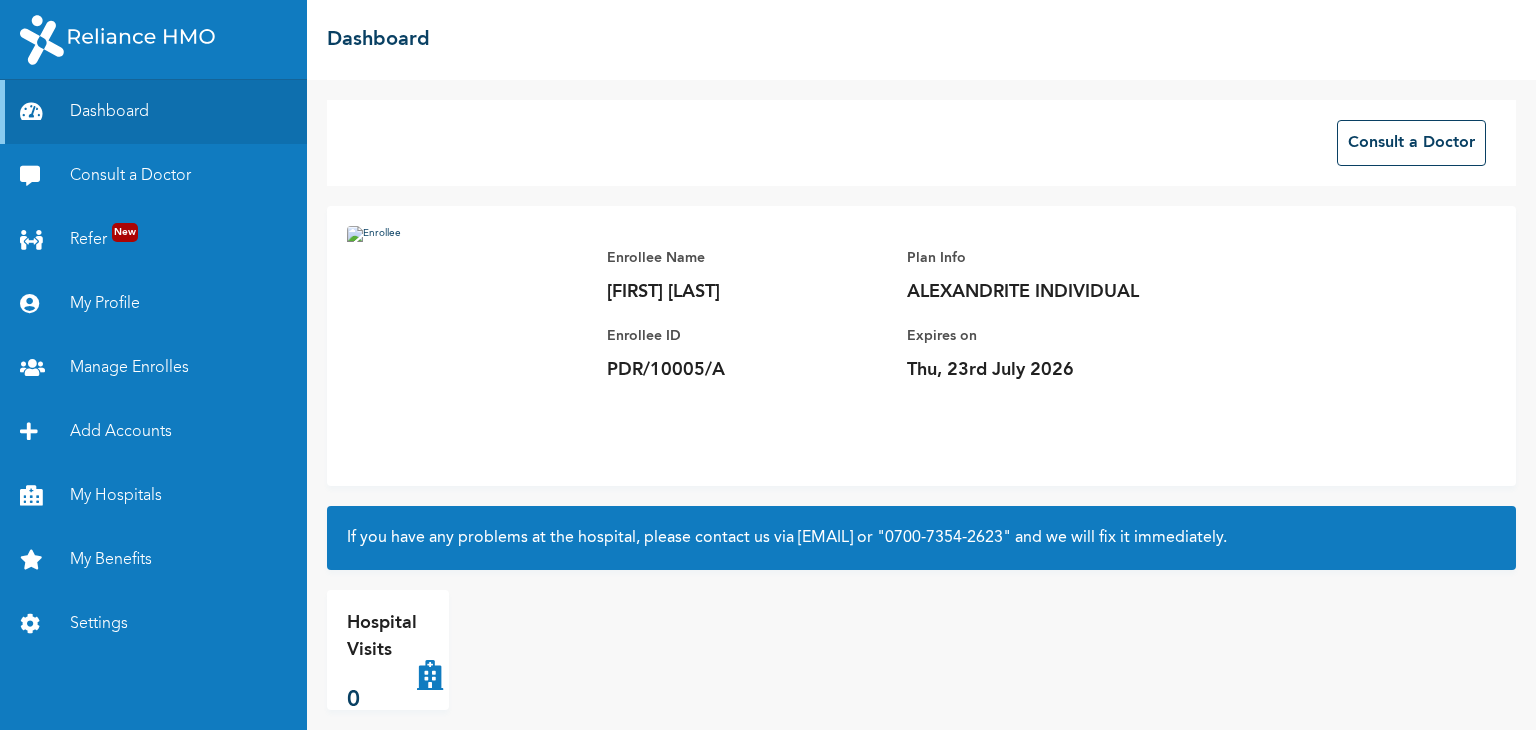scroll, scrollTop: 0, scrollLeft: 0, axis: both 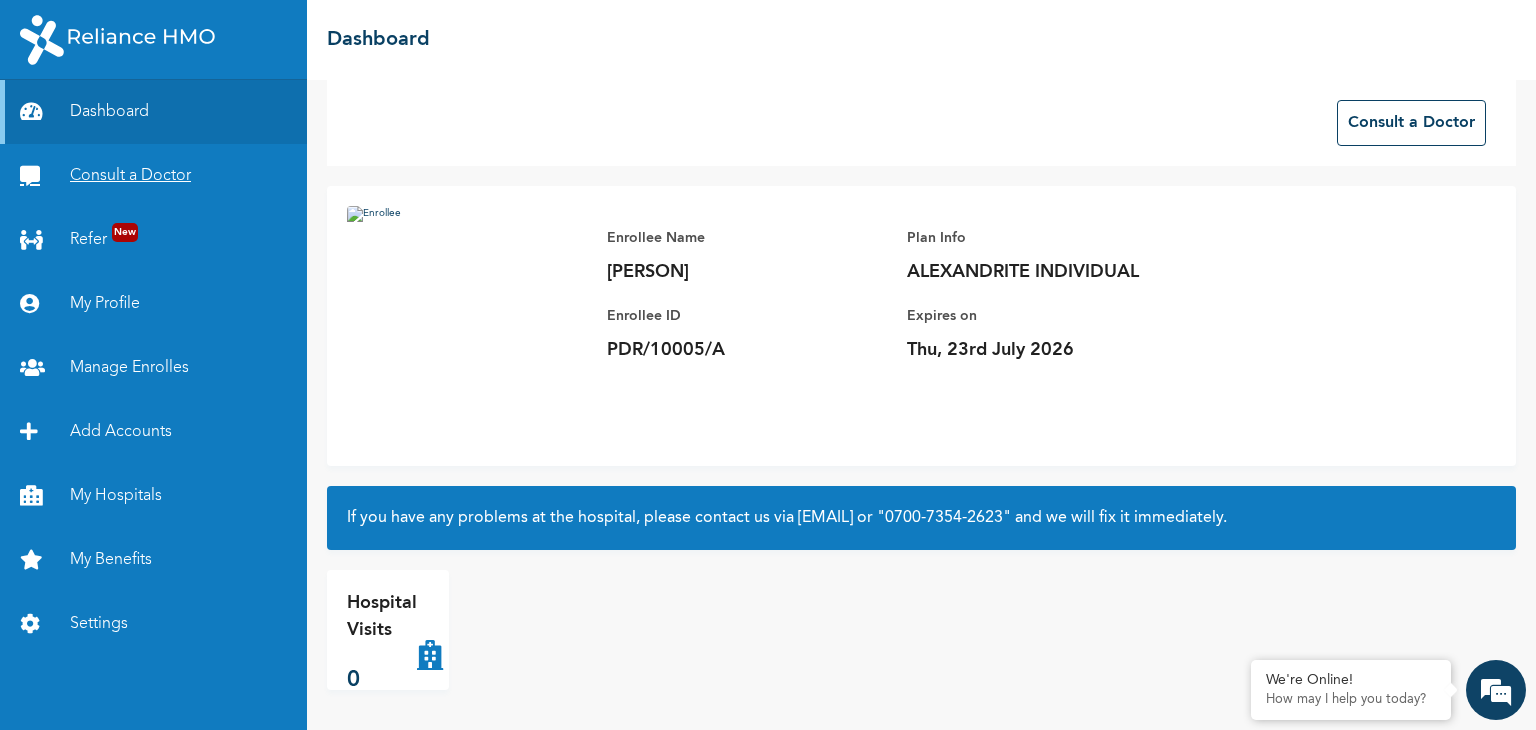 click on "Consult a Doctor" at bounding box center [153, 176] 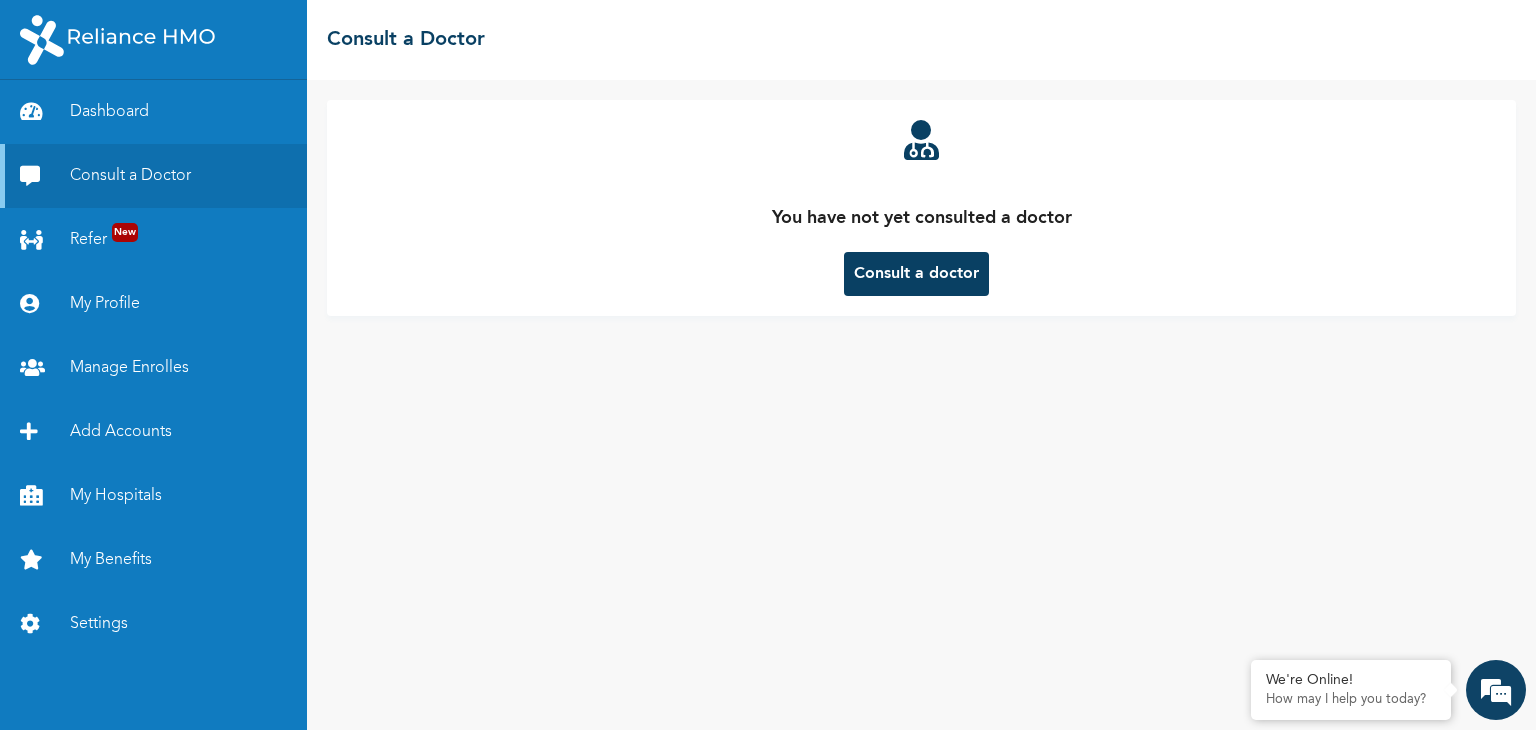 click on "Consult a doctor" at bounding box center [916, 274] 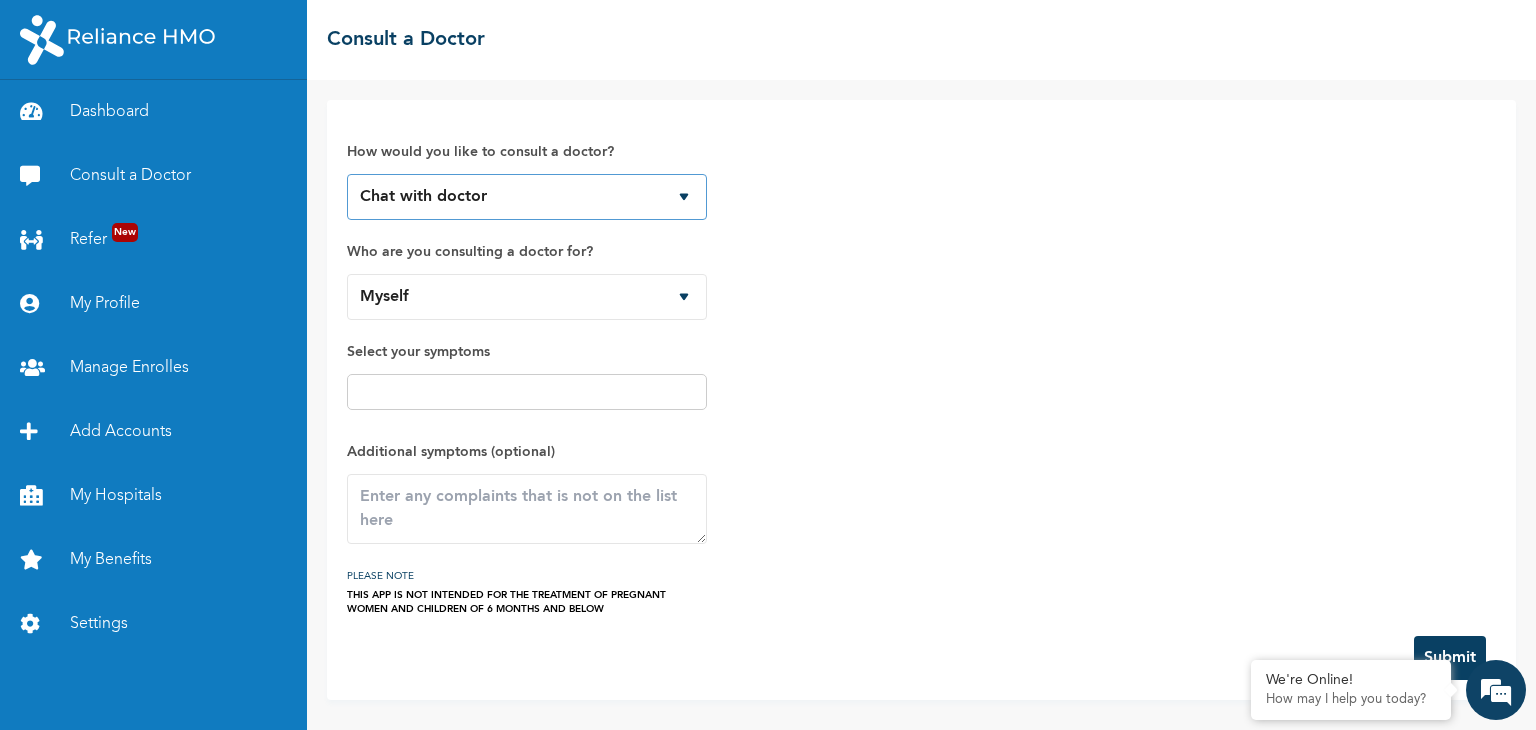 click on "Chat with doctor Phone Call" at bounding box center (527, 197) 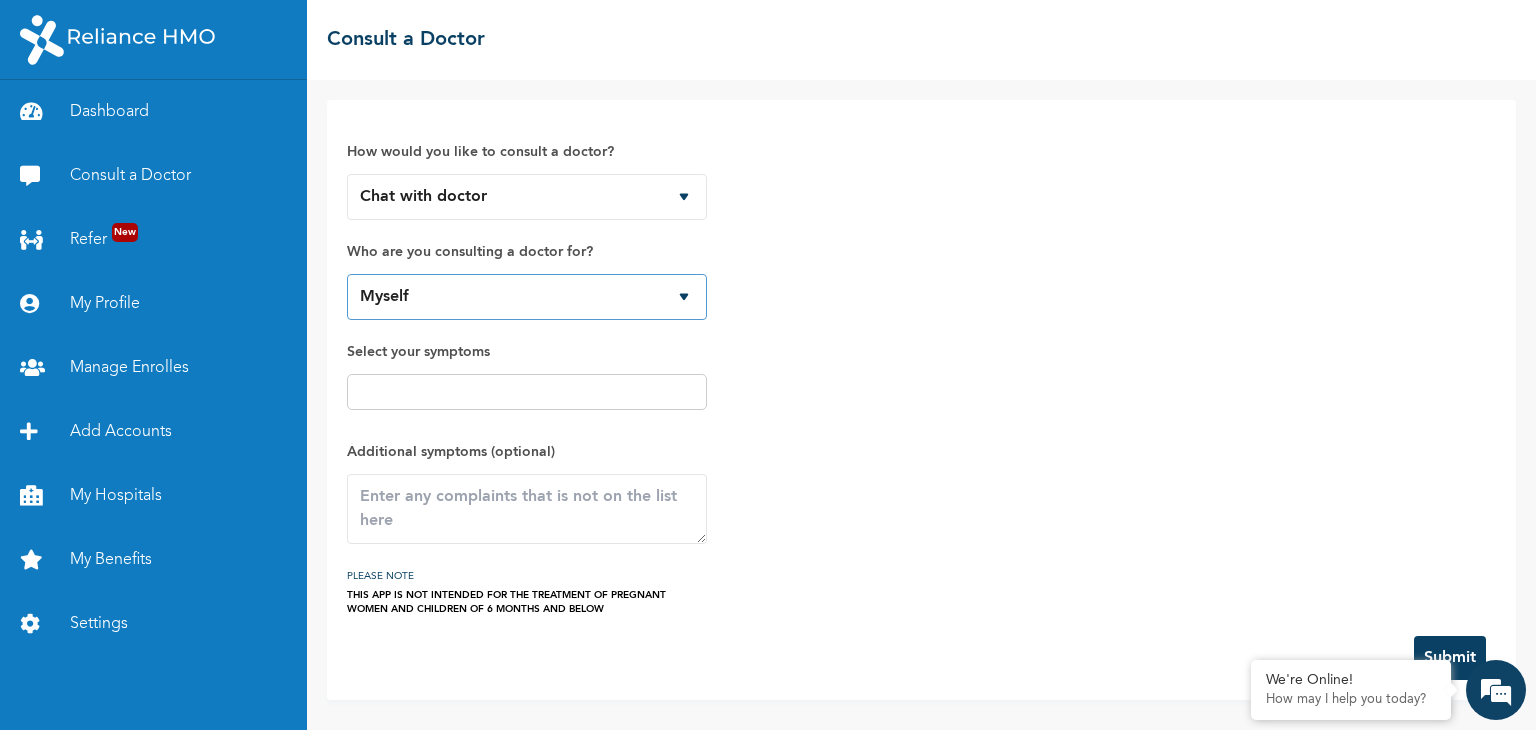 click on "Myself" at bounding box center [527, 297] 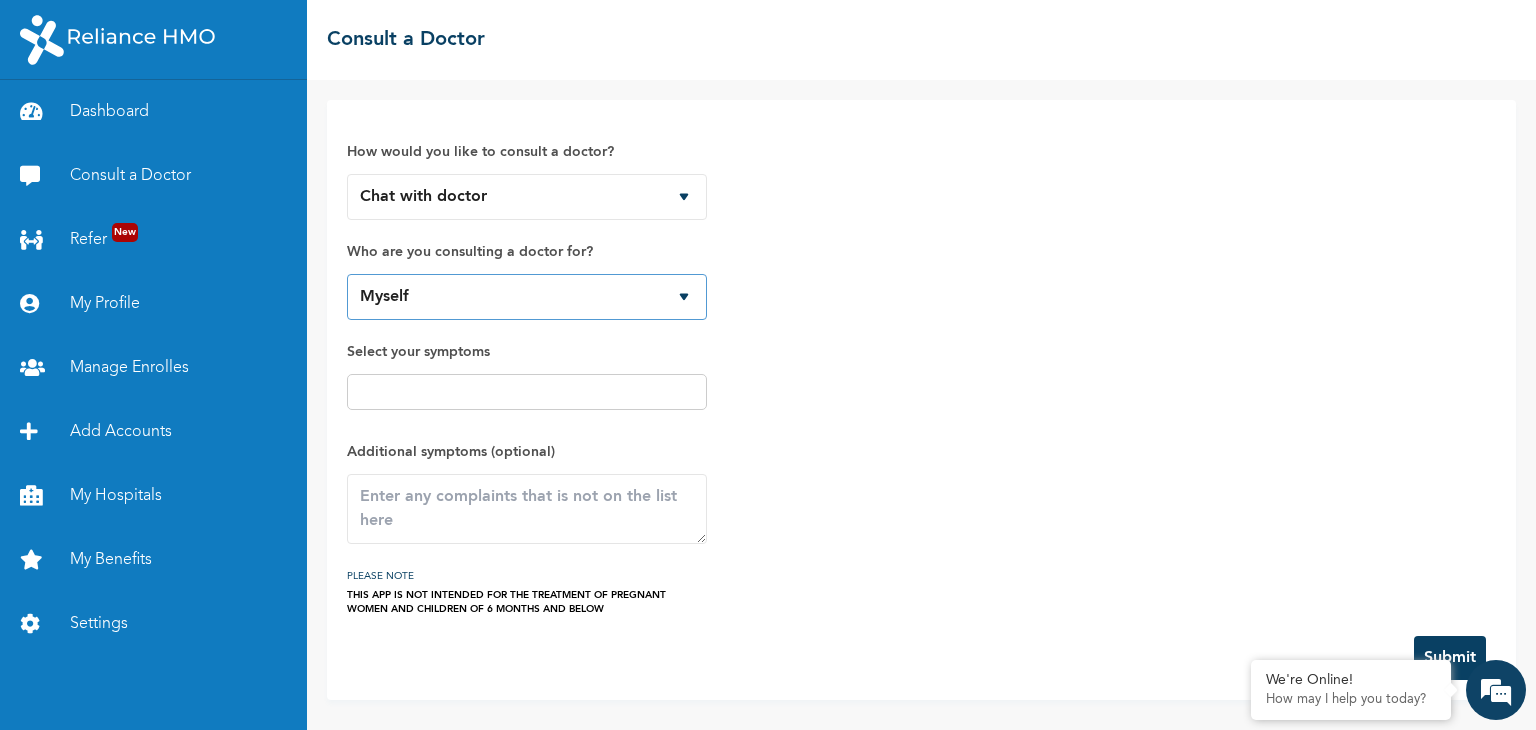 scroll, scrollTop: 0, scrollLeft: 0, axis: both 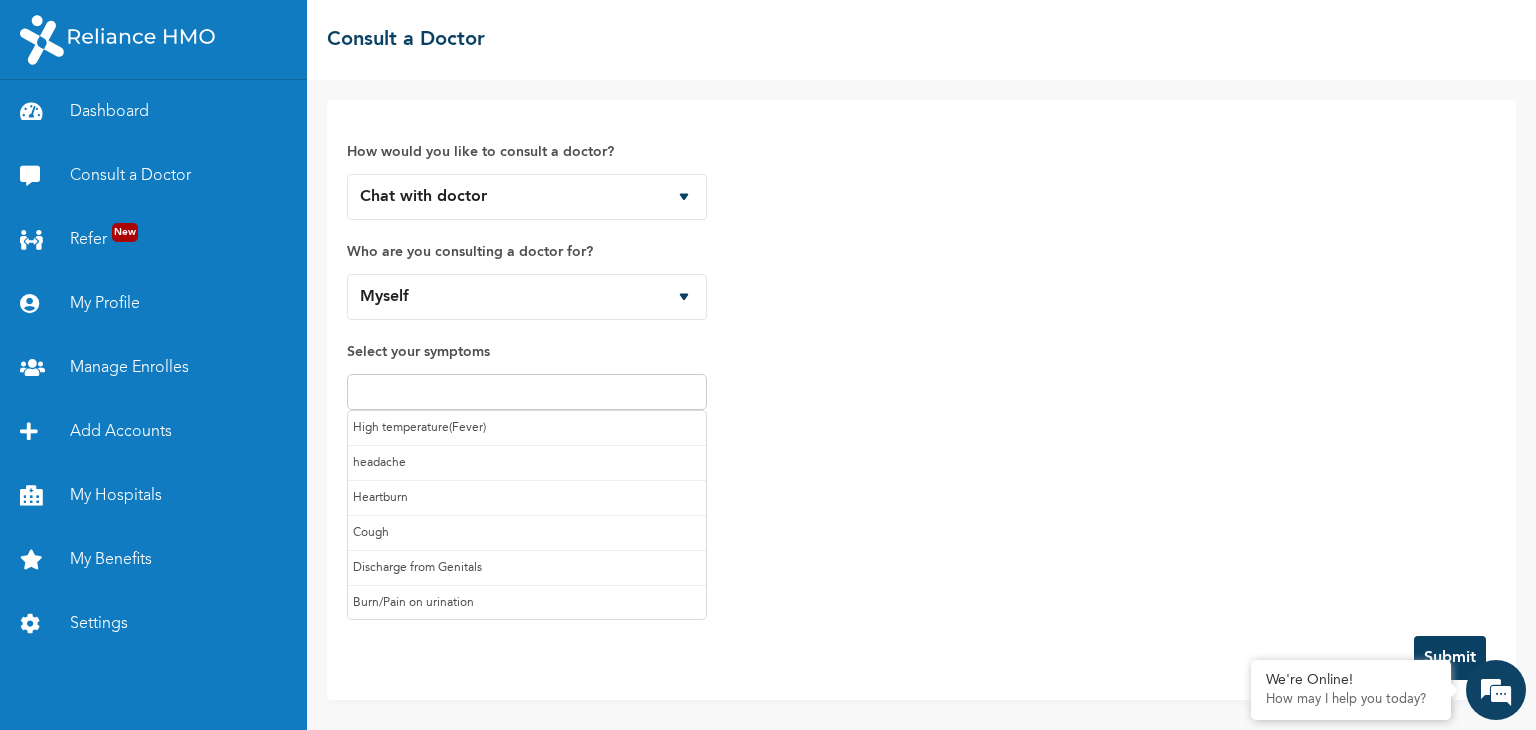 click at bounding box center [527, 392] 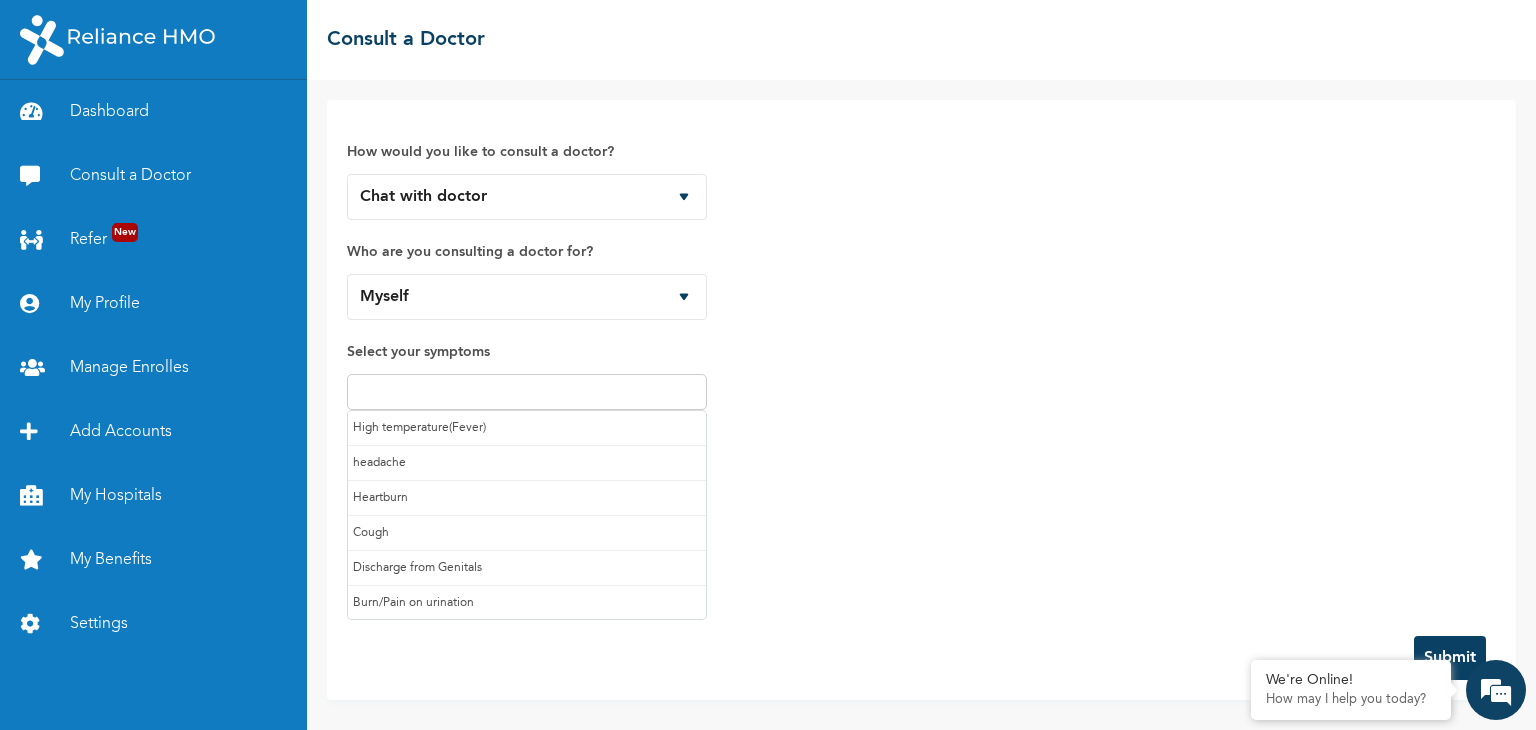 click at bounding box center [527, 392] 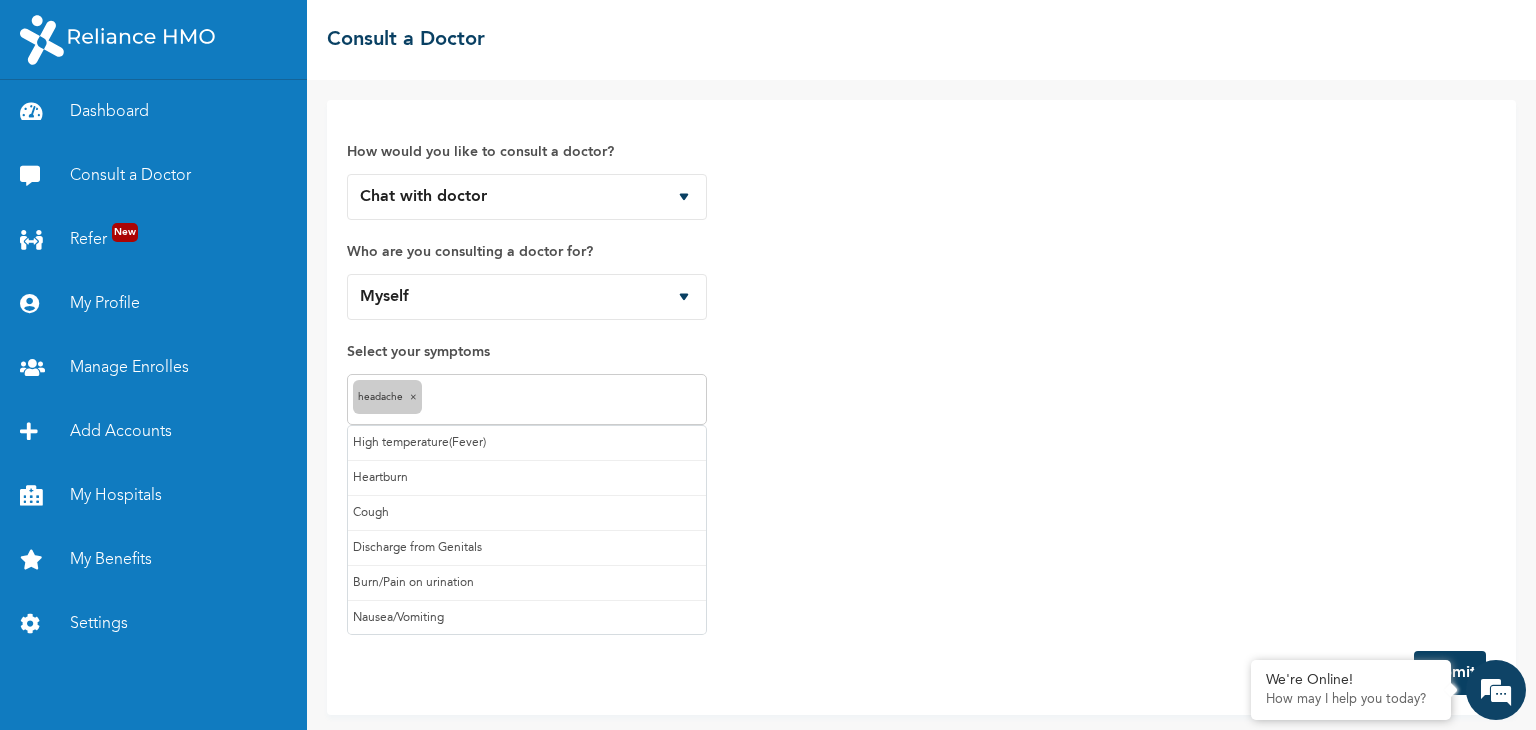 click at bounding box center (564, 400) 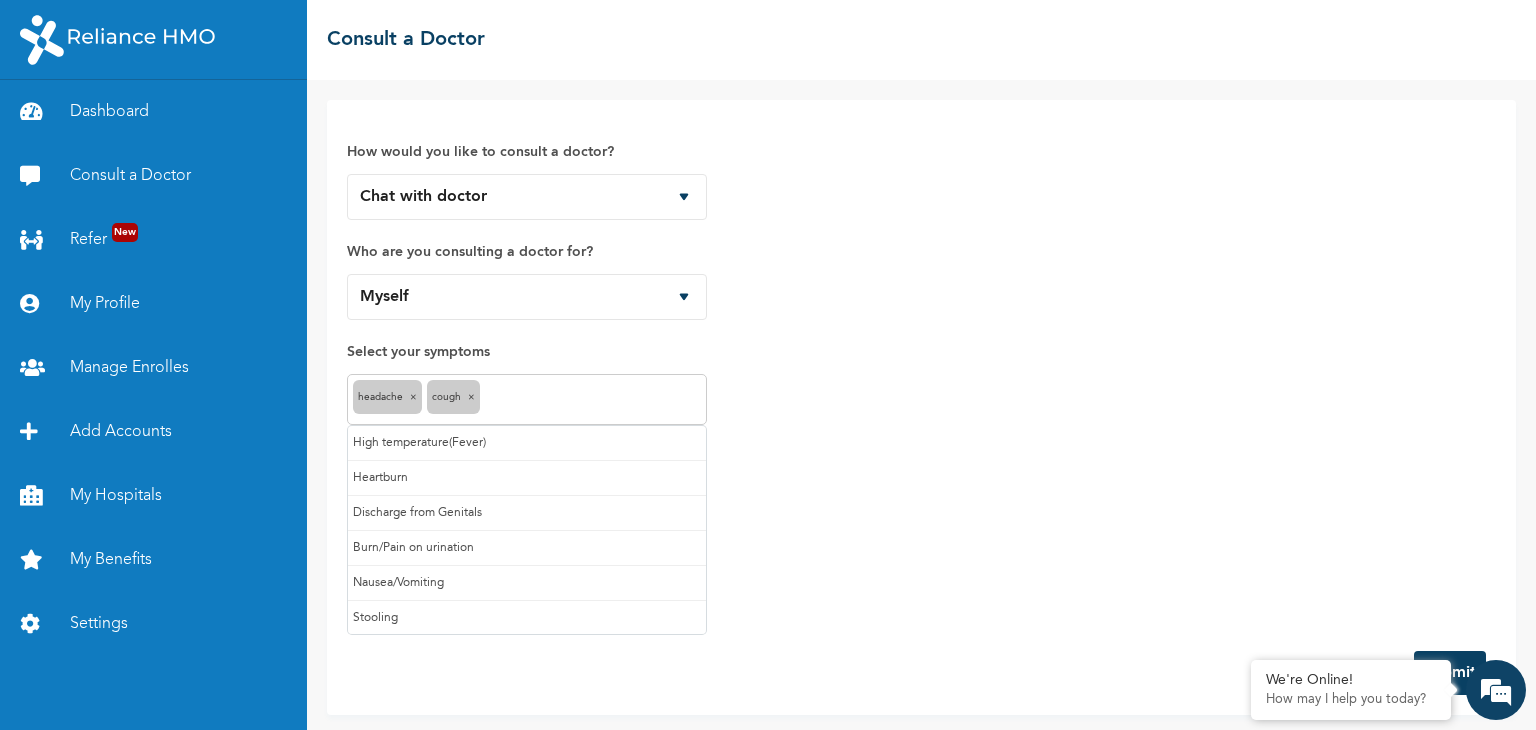 click at bounding box center (593, 400) 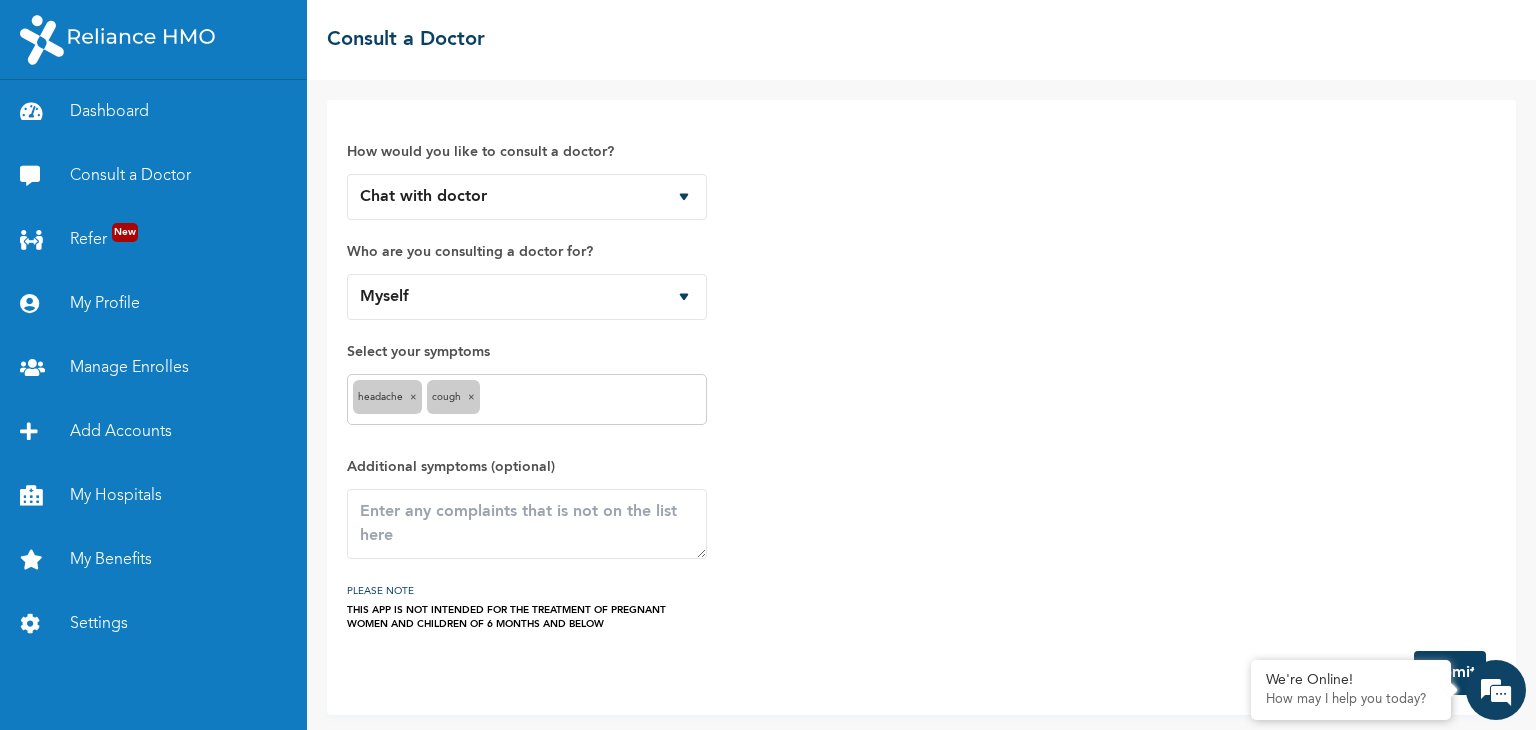 click on "How would you like to consult a doctor? Chat with doctor Phone Call Who are you consulting a doctor for? Myself Select your symptoms headache × Cough × Additional symptoms (optional) PLEASE NOTE THIS APP IS NOT INTENDED FOR THE TREATMENT OF PREGNANT WOMEN AND CHILDREN OF 6 MONTHS AND BELOW" at bounding box center [921, 375] 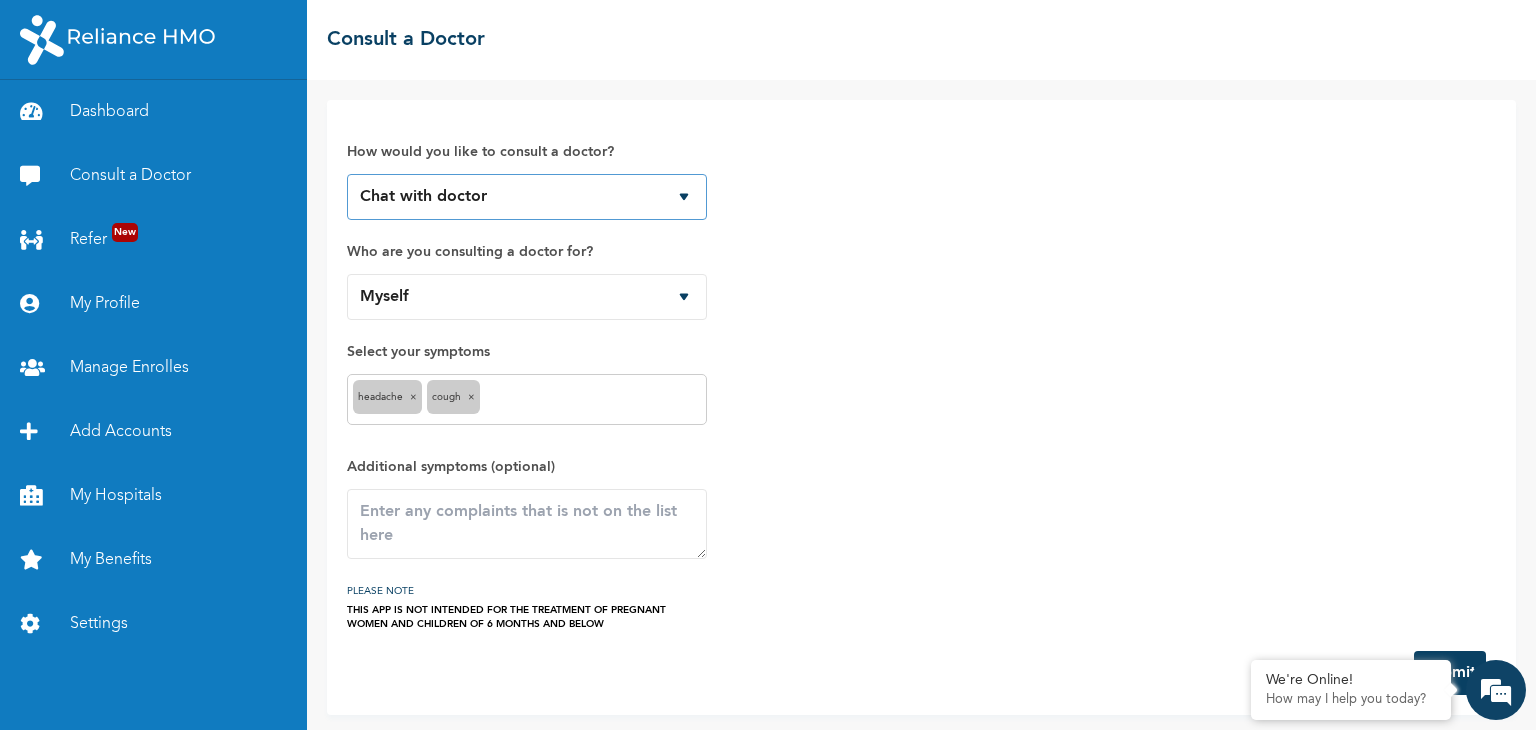 click on "Chat with doctor Phone Call" at bounding box center [527, 197] 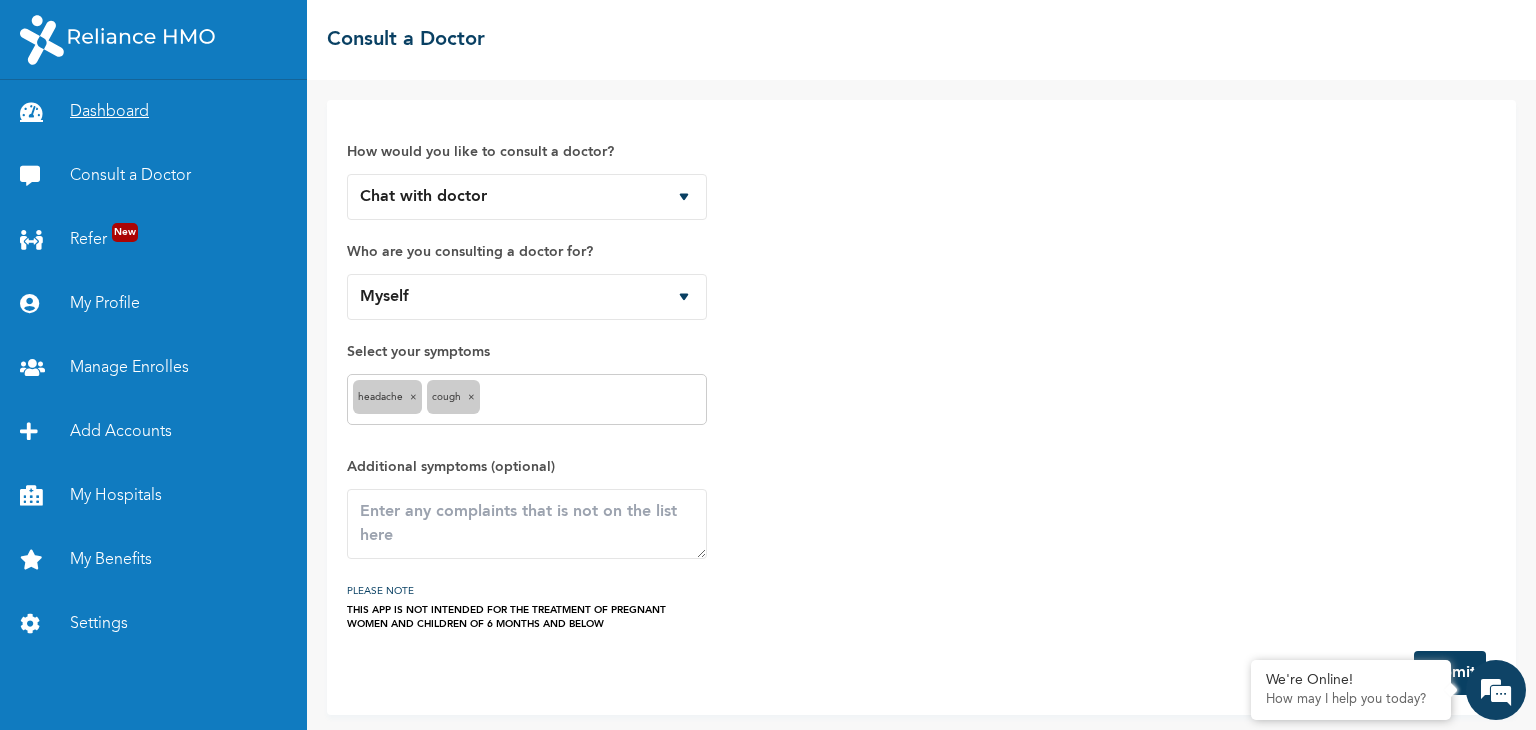 click on "Dashboard" at bounding box center [153, 112] 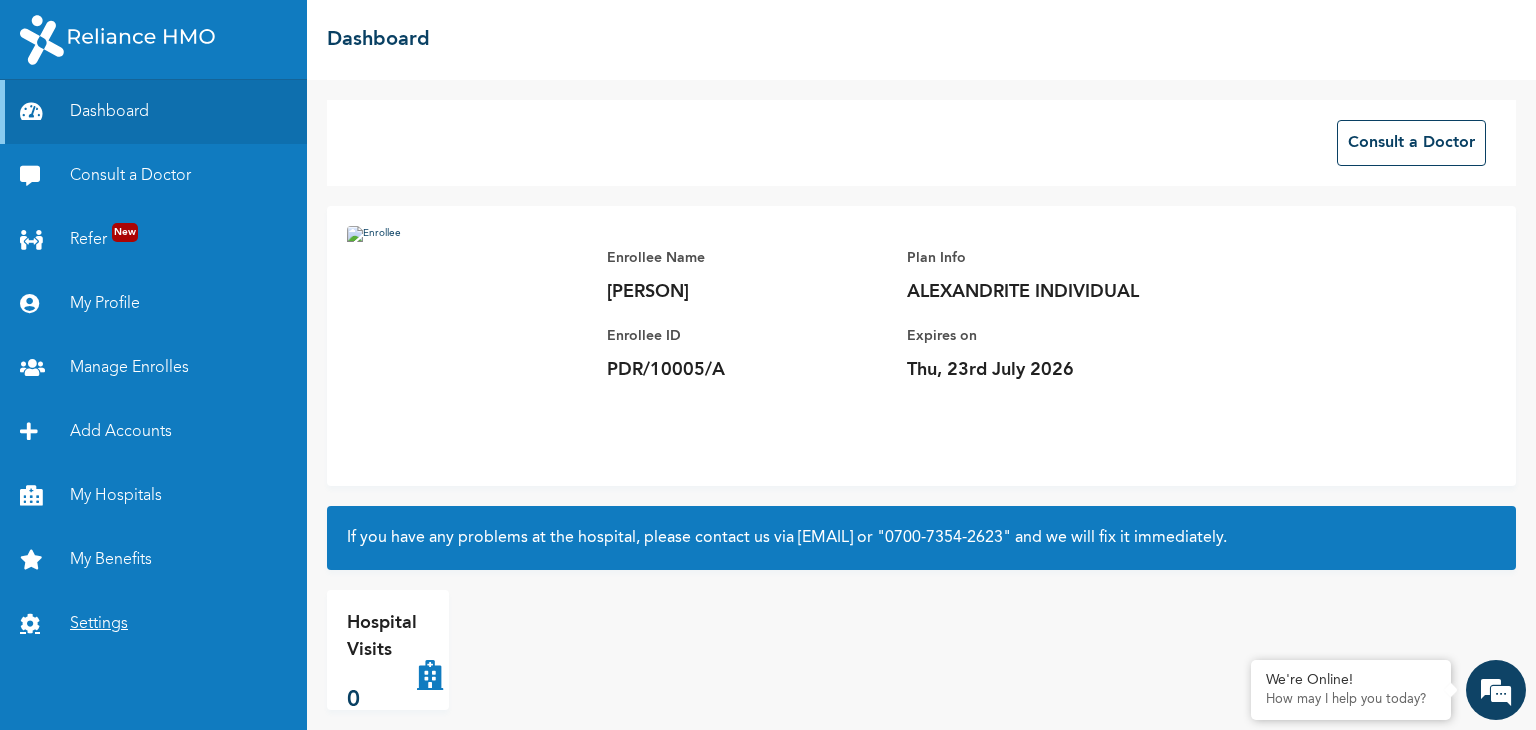click on "Settings" at bounding box center [153, 624] 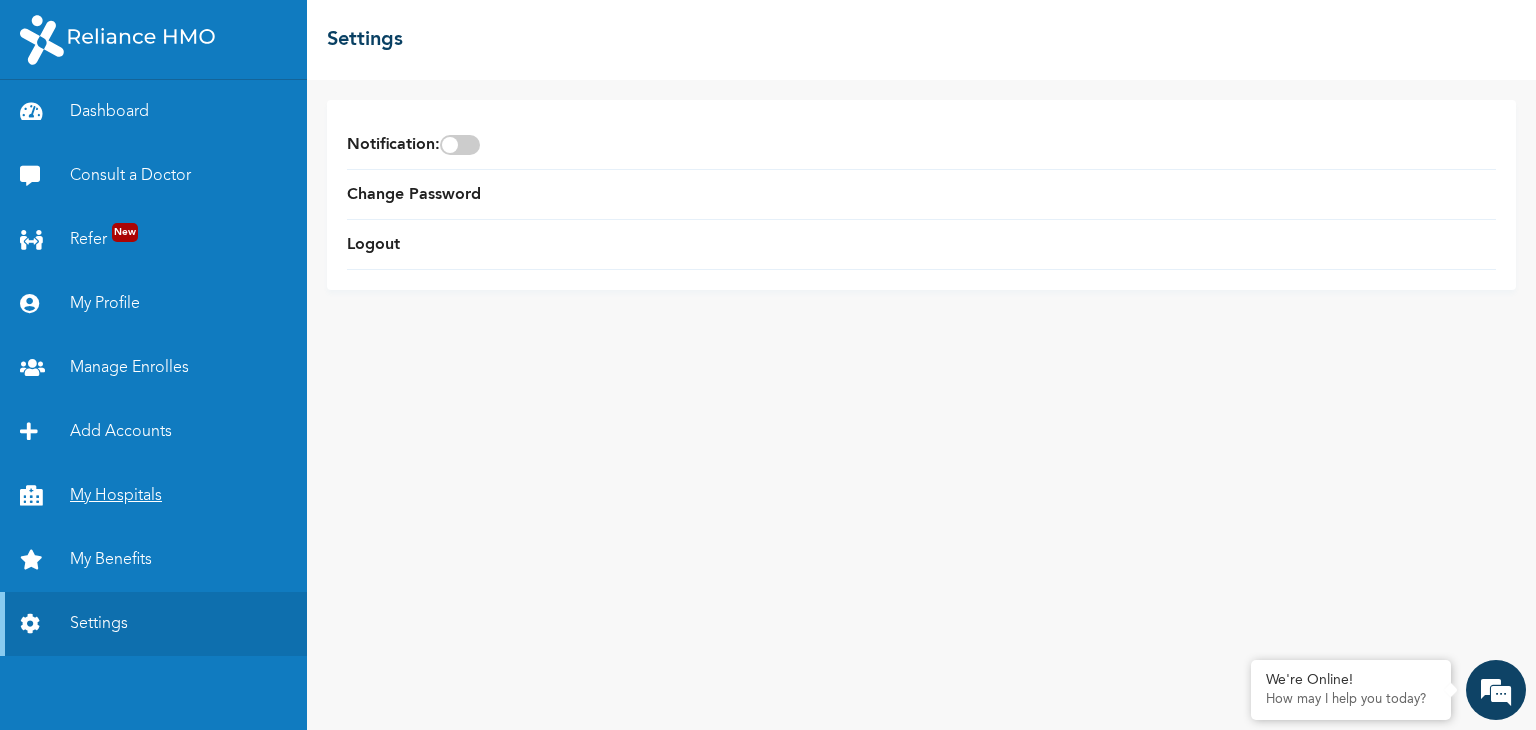 click on "My Hospitals" at bounding box center (153, 496) 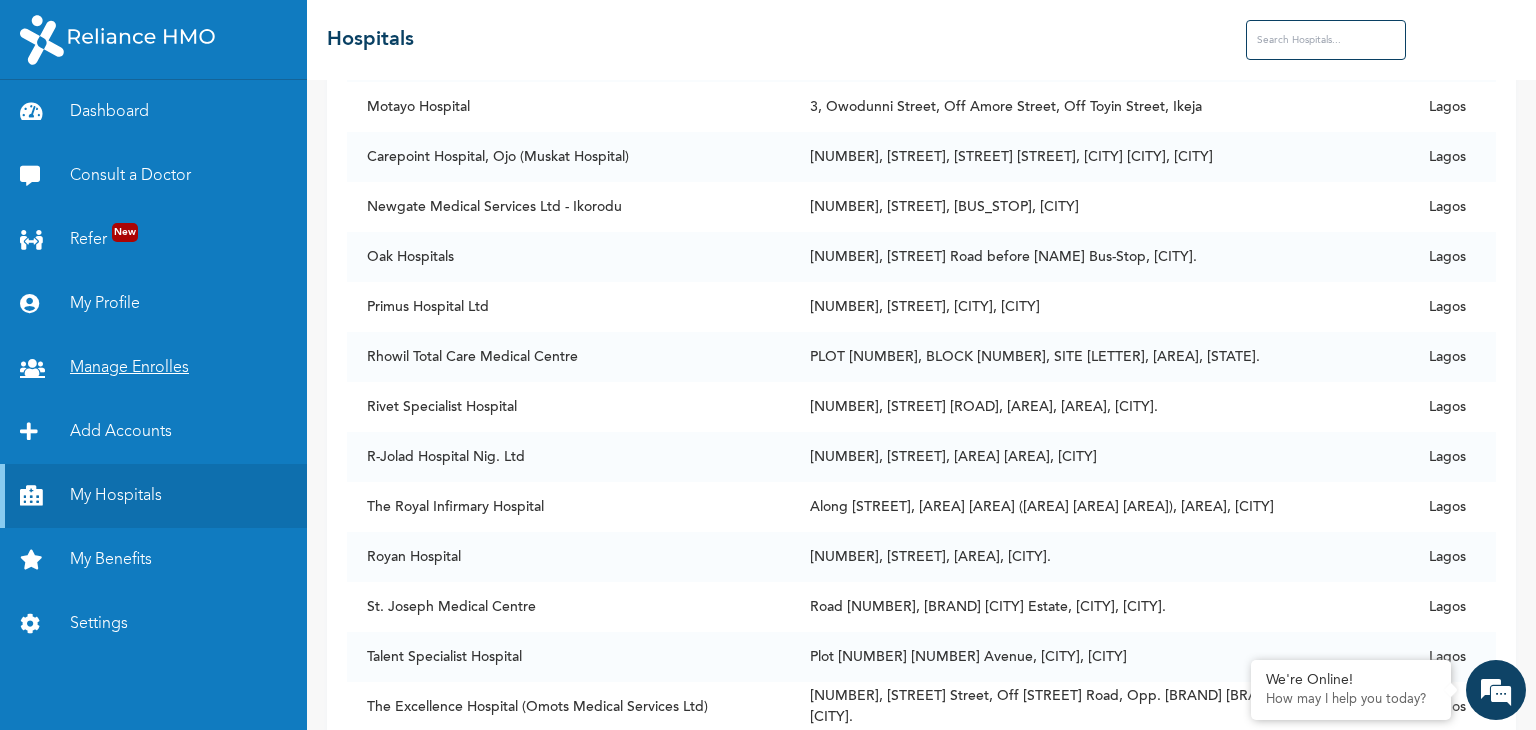 scroll, scrollTop: 2000, scrollLeft: 0, axis: vertical 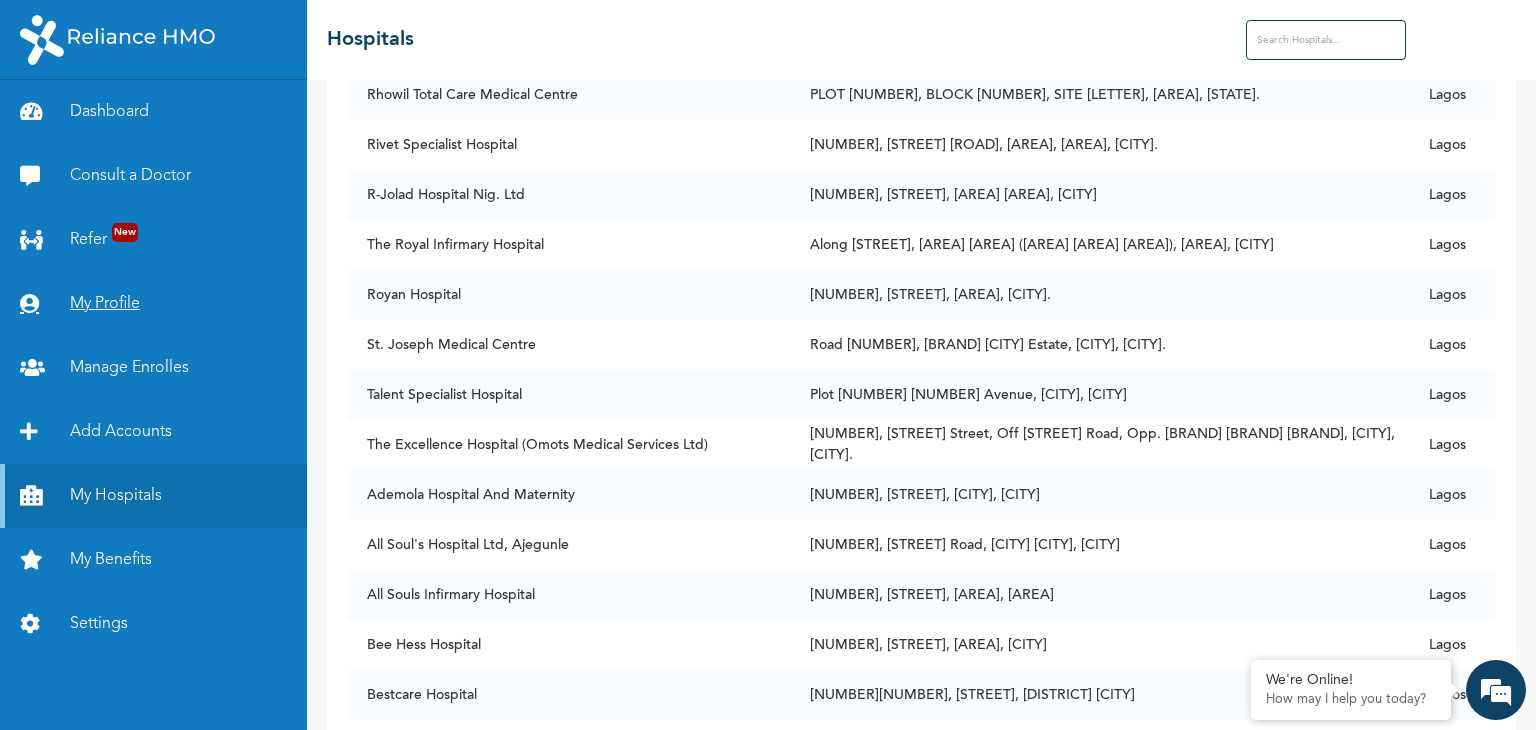 click on "My Profile" at bounding box center (153, 304) 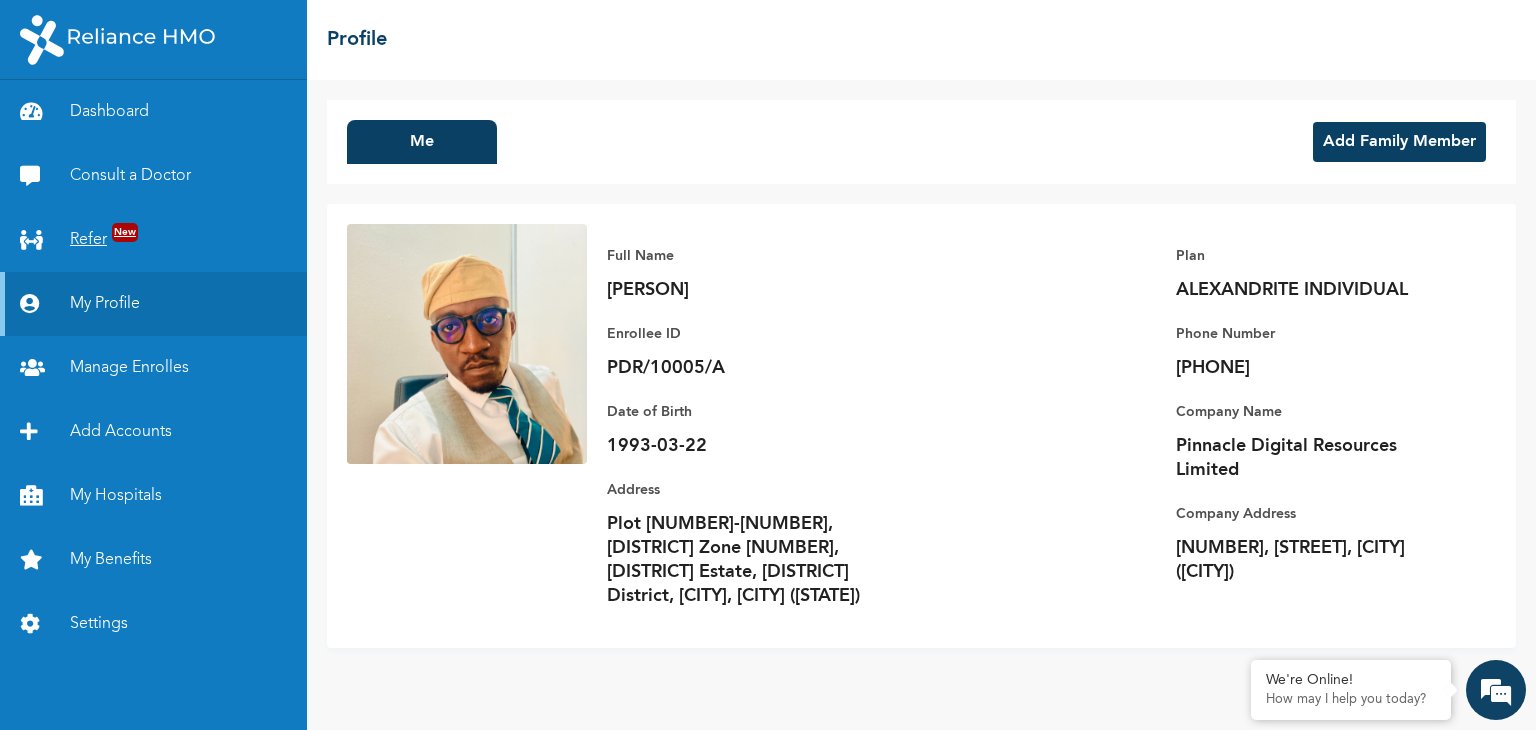 click on "Refer New" at bounding box center [153, 240] 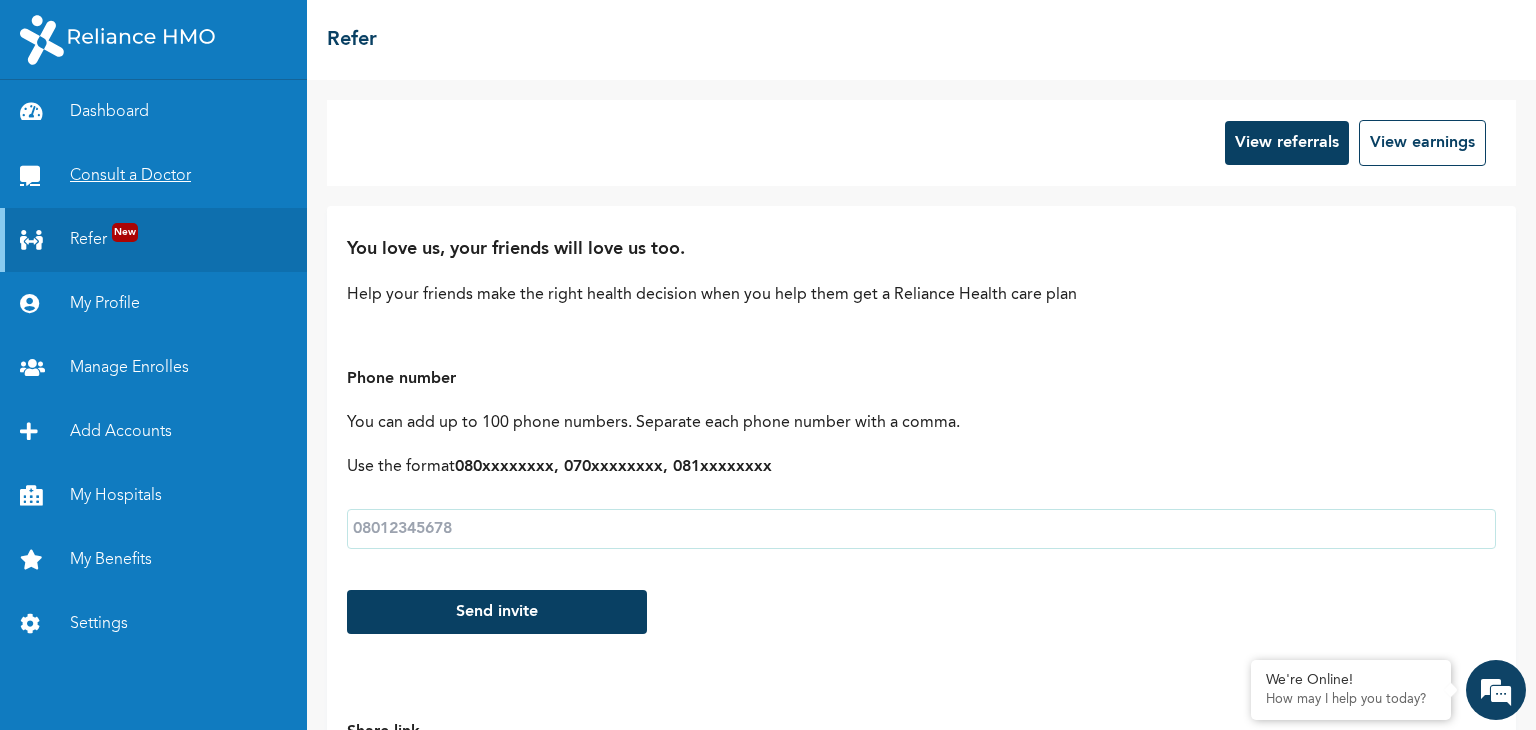 click on "Consult a Doctor" at bounding box center [153, 176] 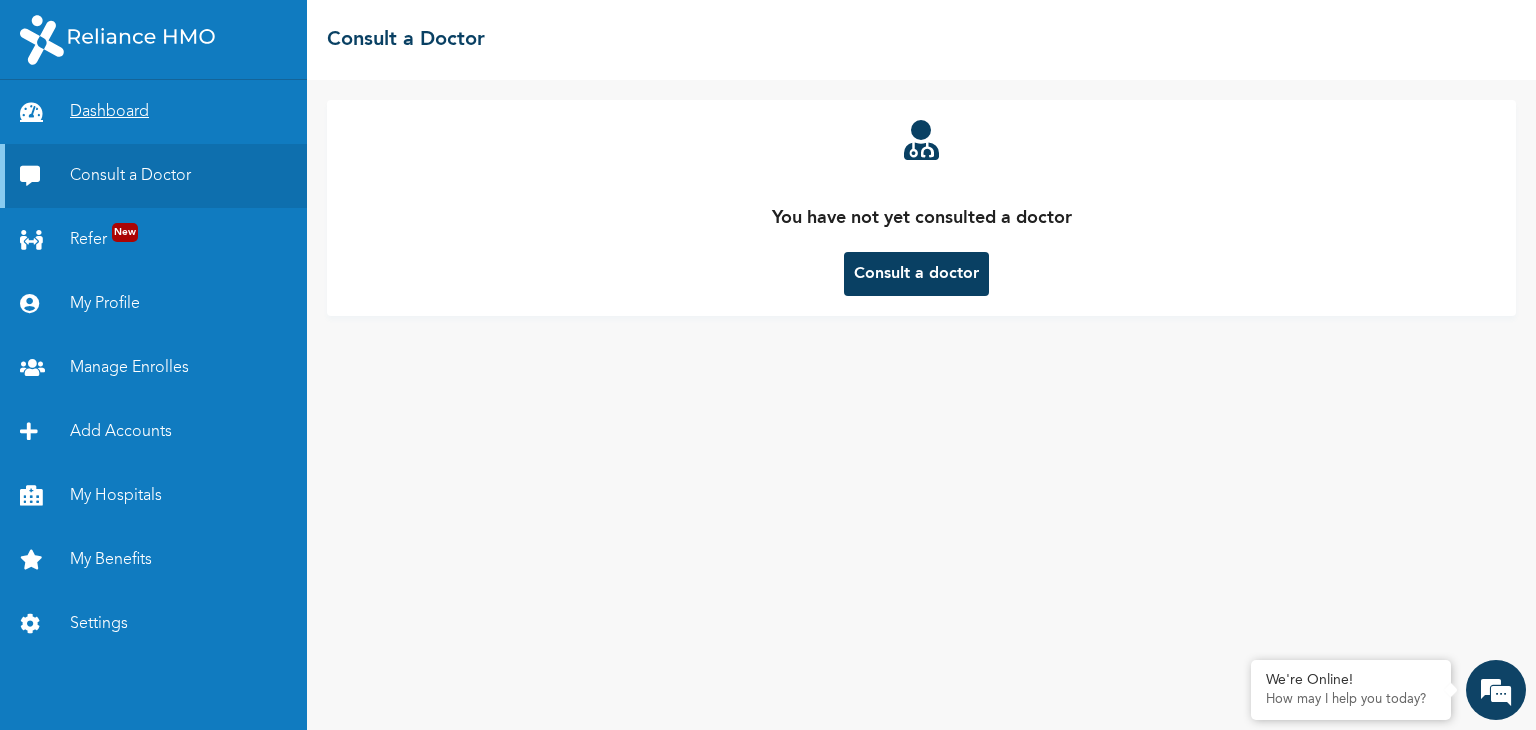 click on "Dashboard" at bounding box center [153, 112] 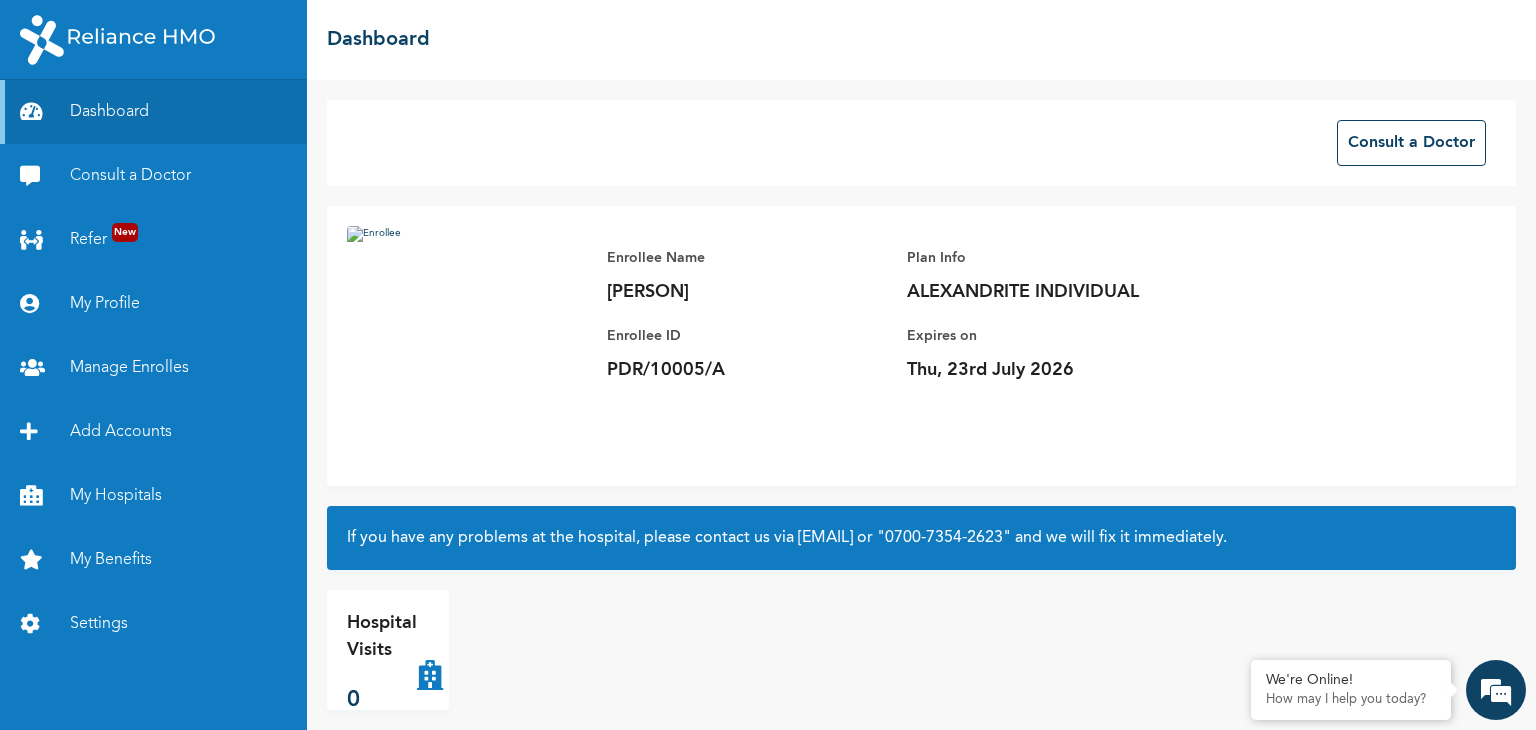 scroll, scrollTop: 20, scrollLeft: 0, axis: vertical 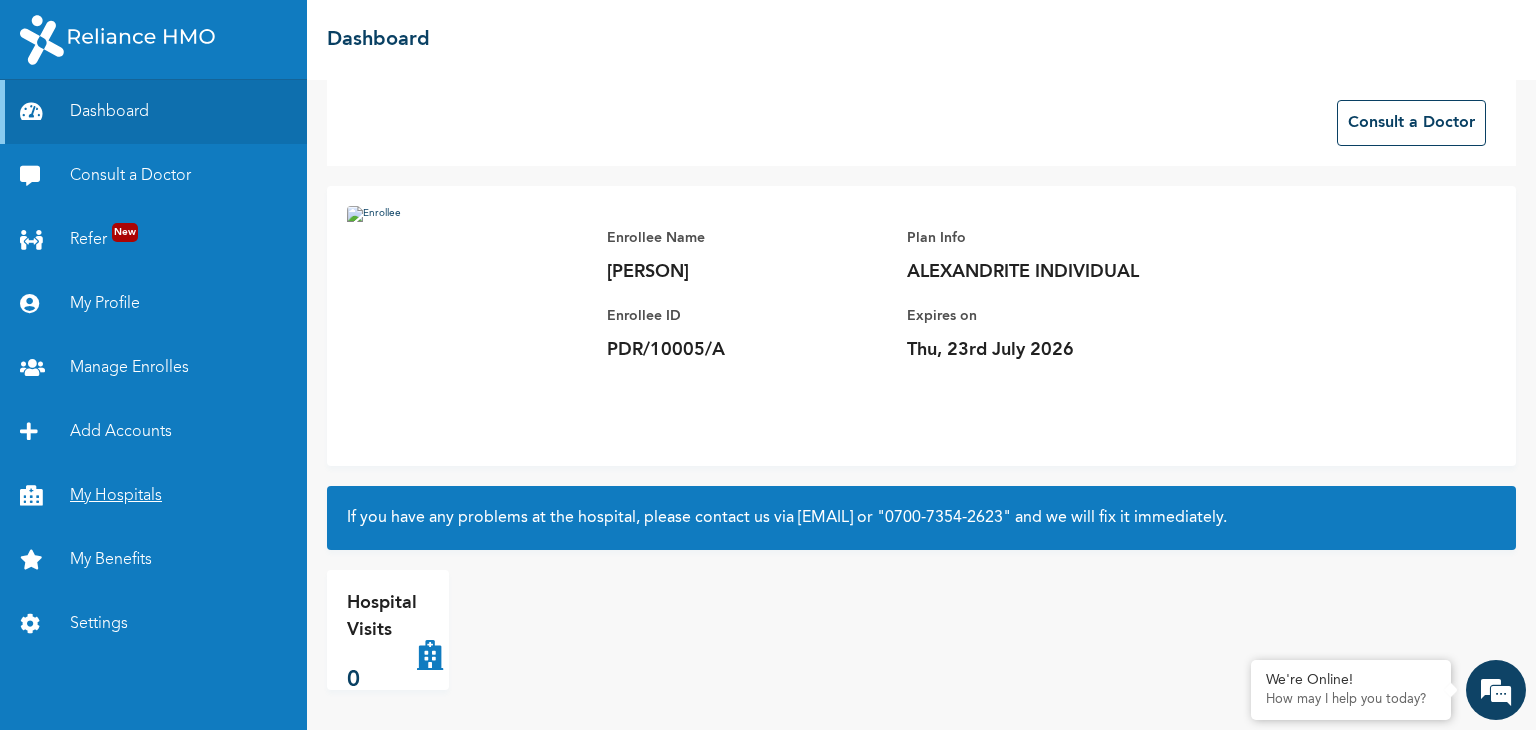 click on "My Hospitals" at bounding box center (153, 496) 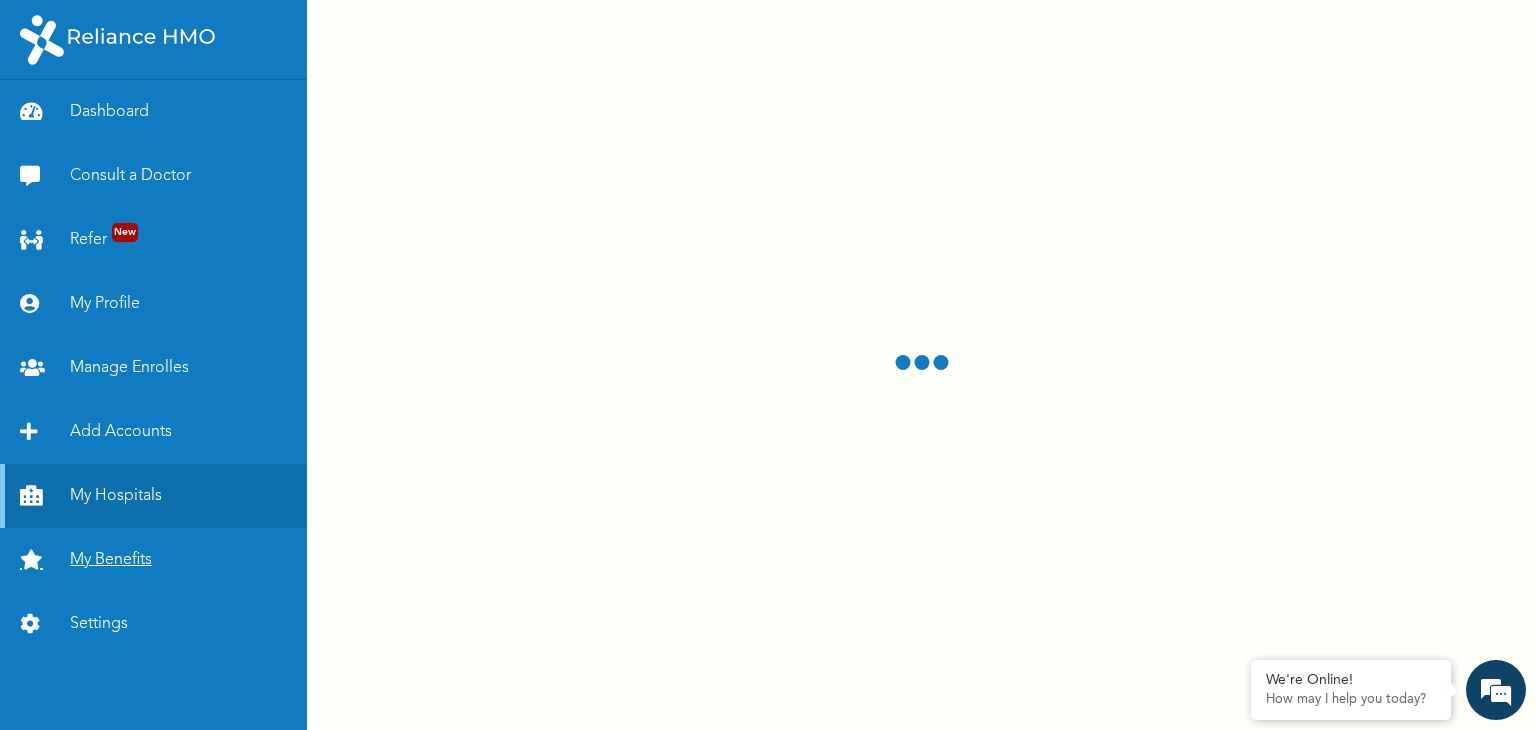 click on "My Benefits" at bounding box center (153, 560) 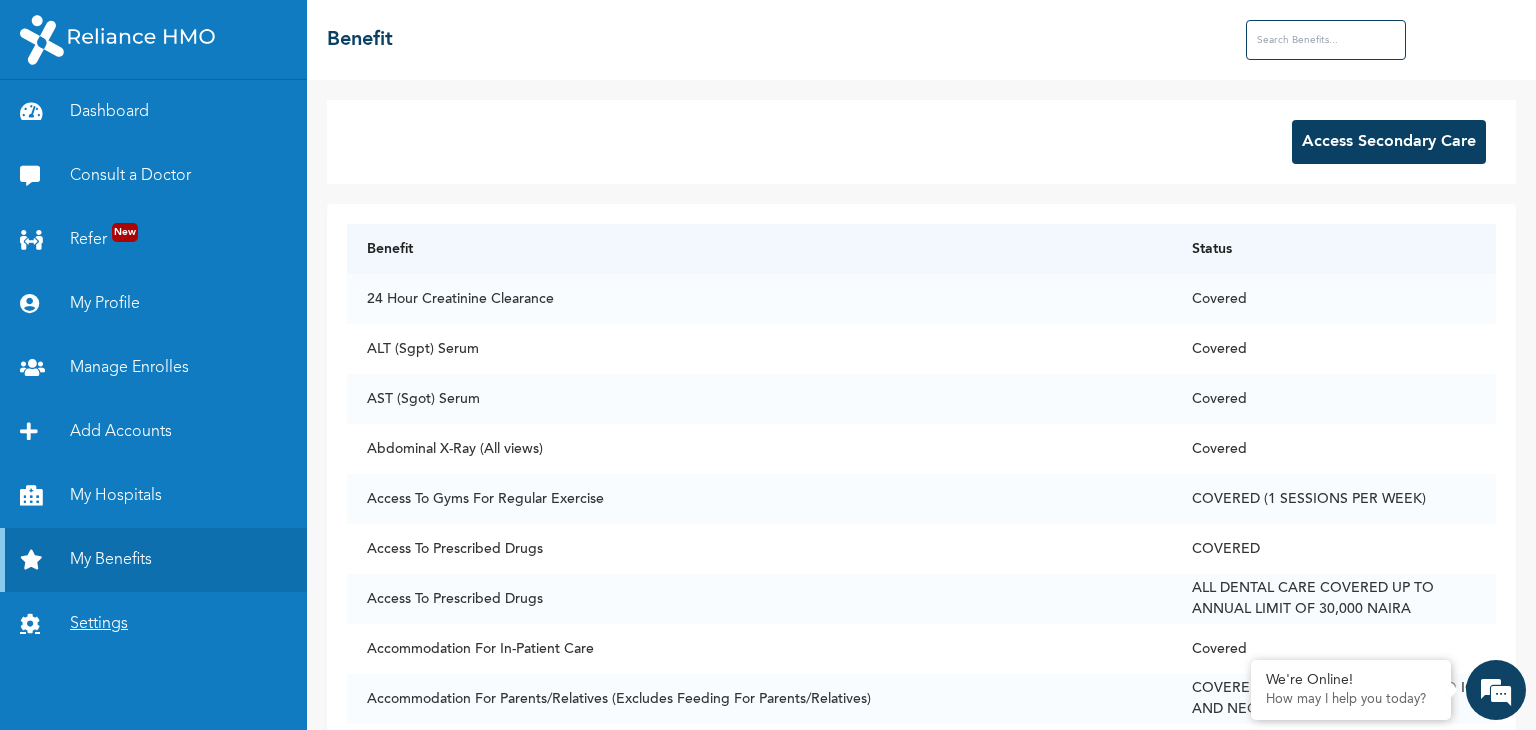 click on "Settings" at bounding box center [153, 624] 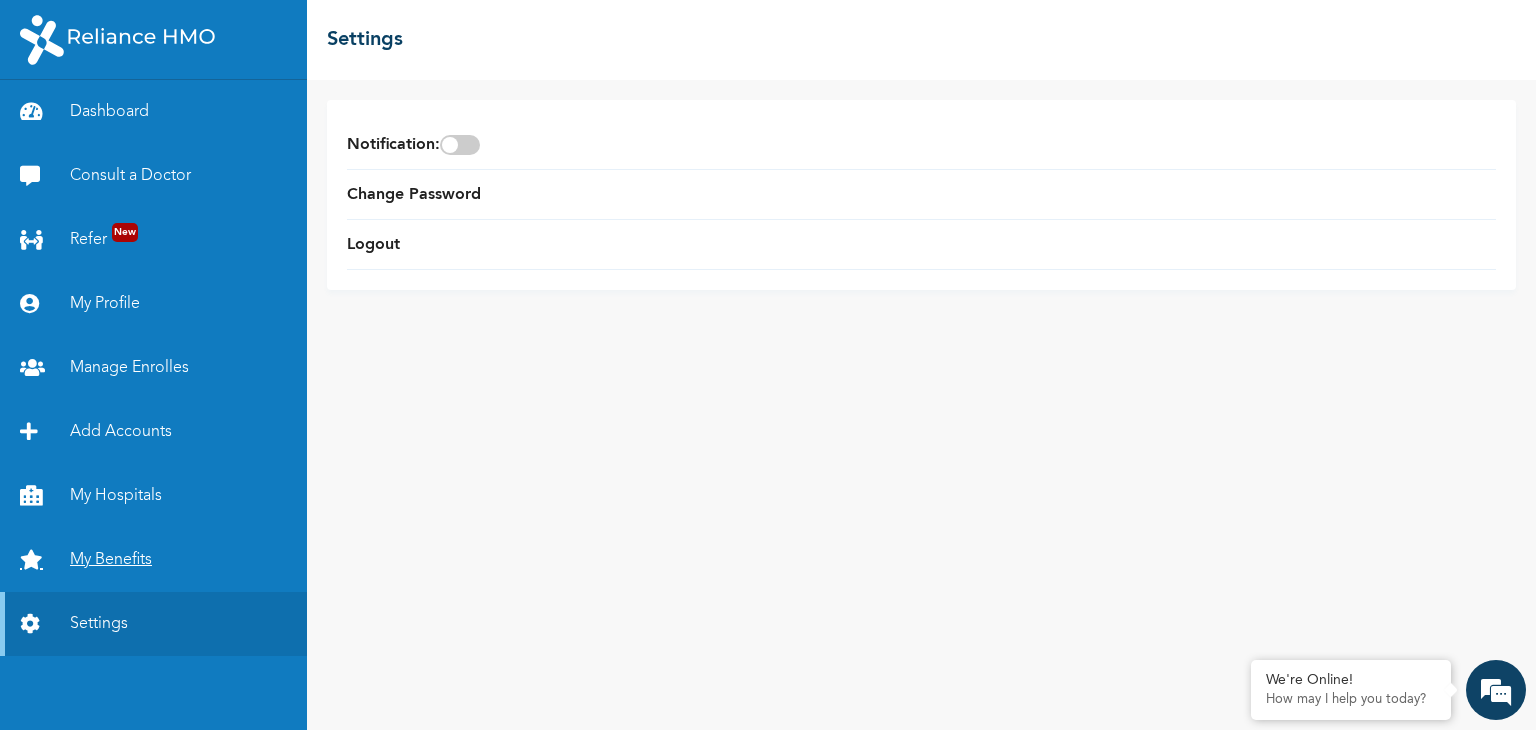 click on "My Benefits" at bounding box center [153, 560] 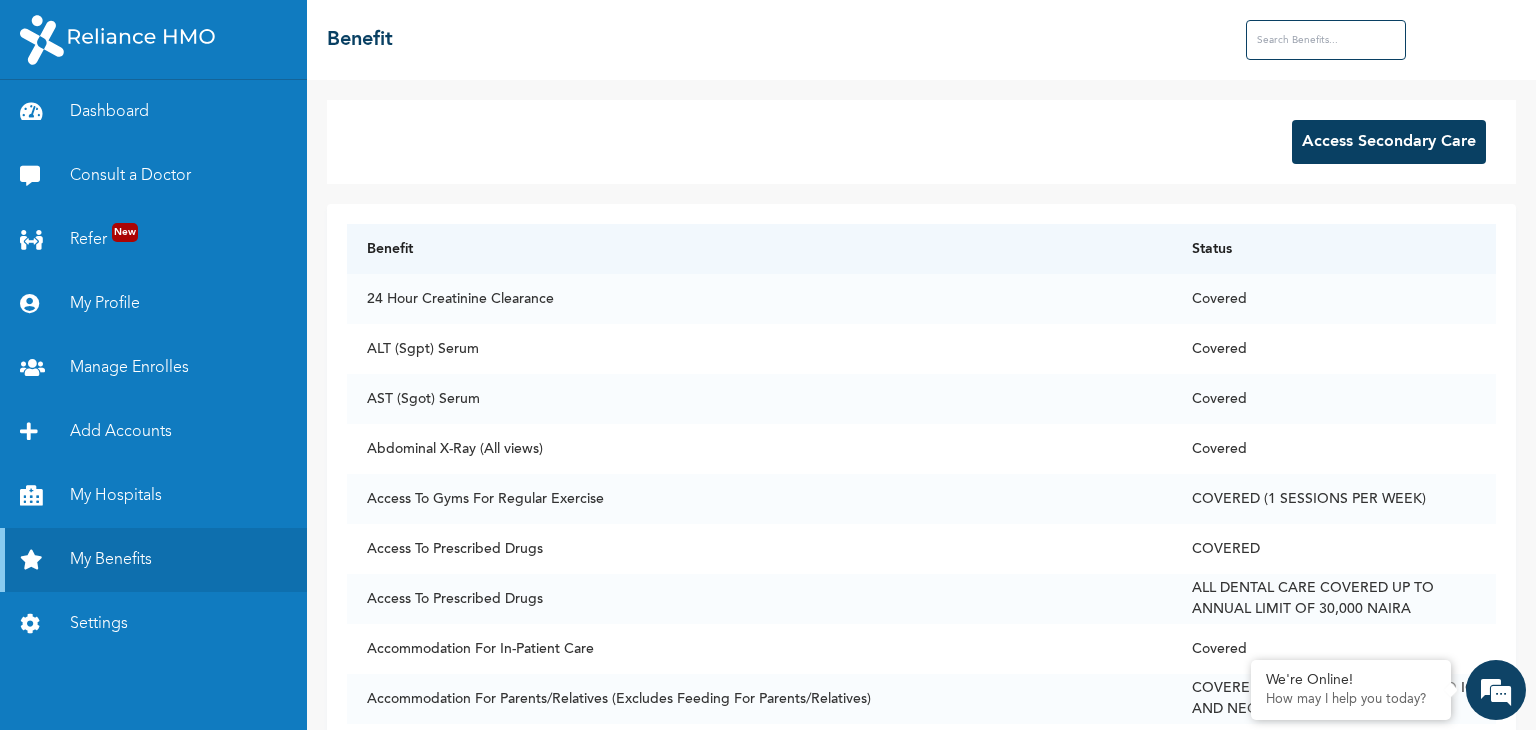 click on "Access Secondary Care" at bounding box center [1389, 142] 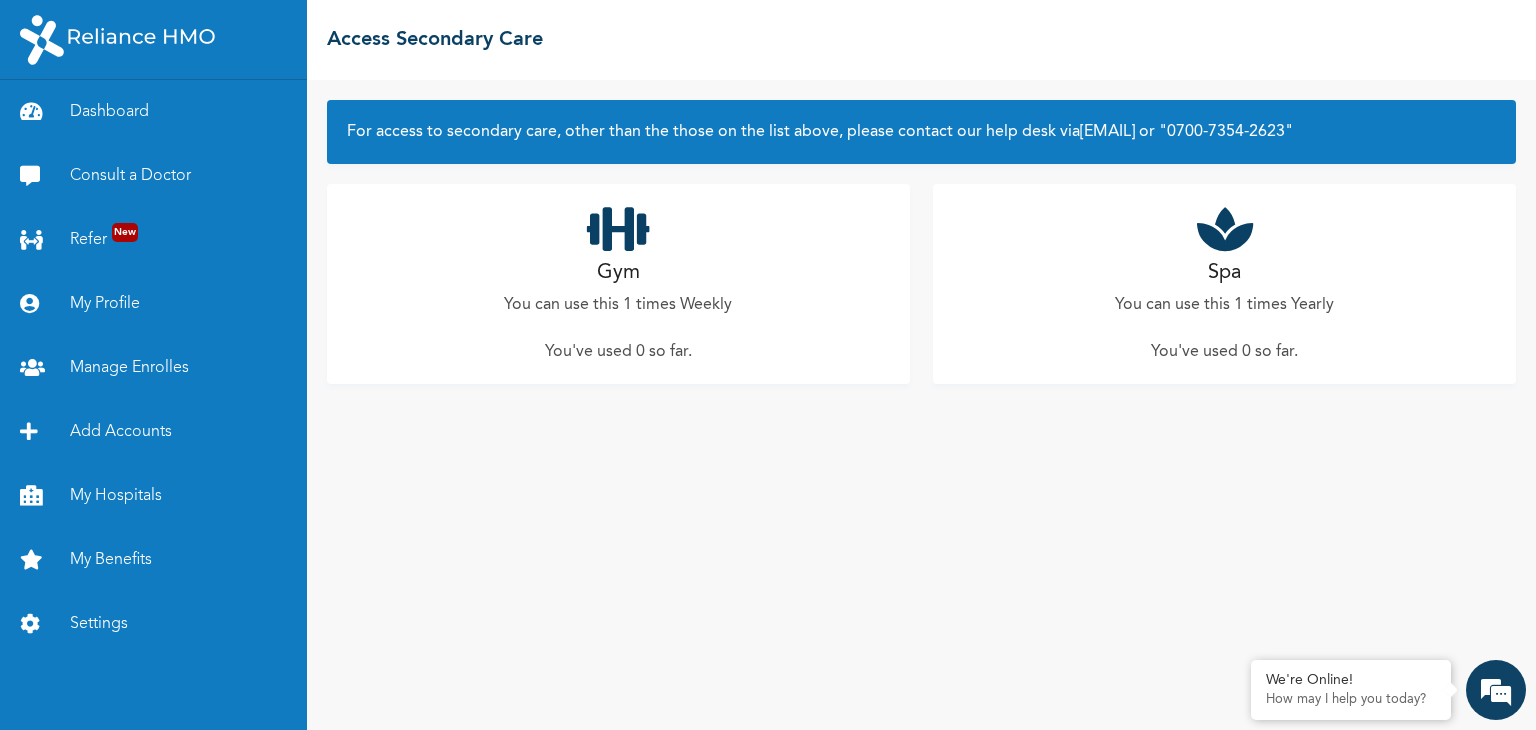 click at bounding box center [618, 229] 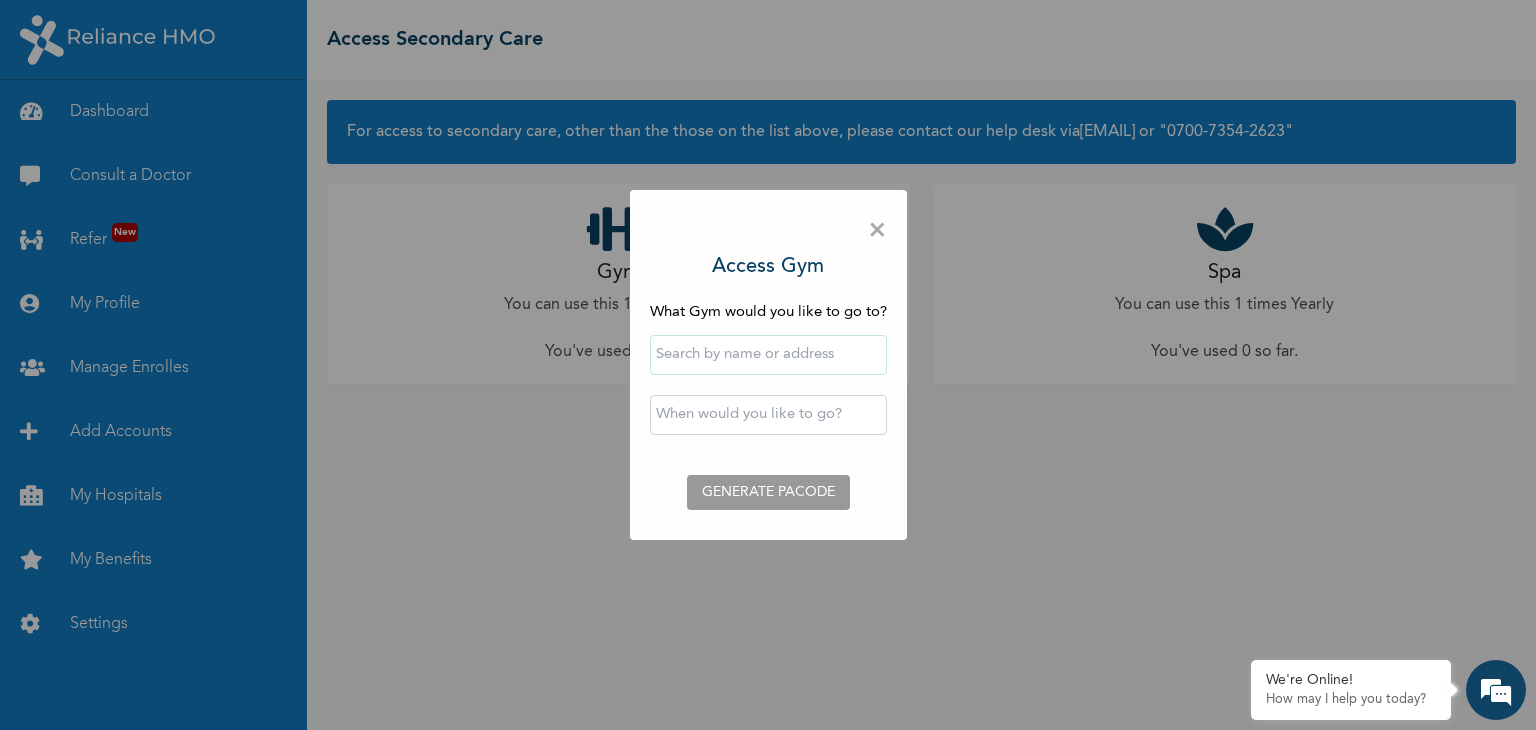 click at bounding box center [768, 415] 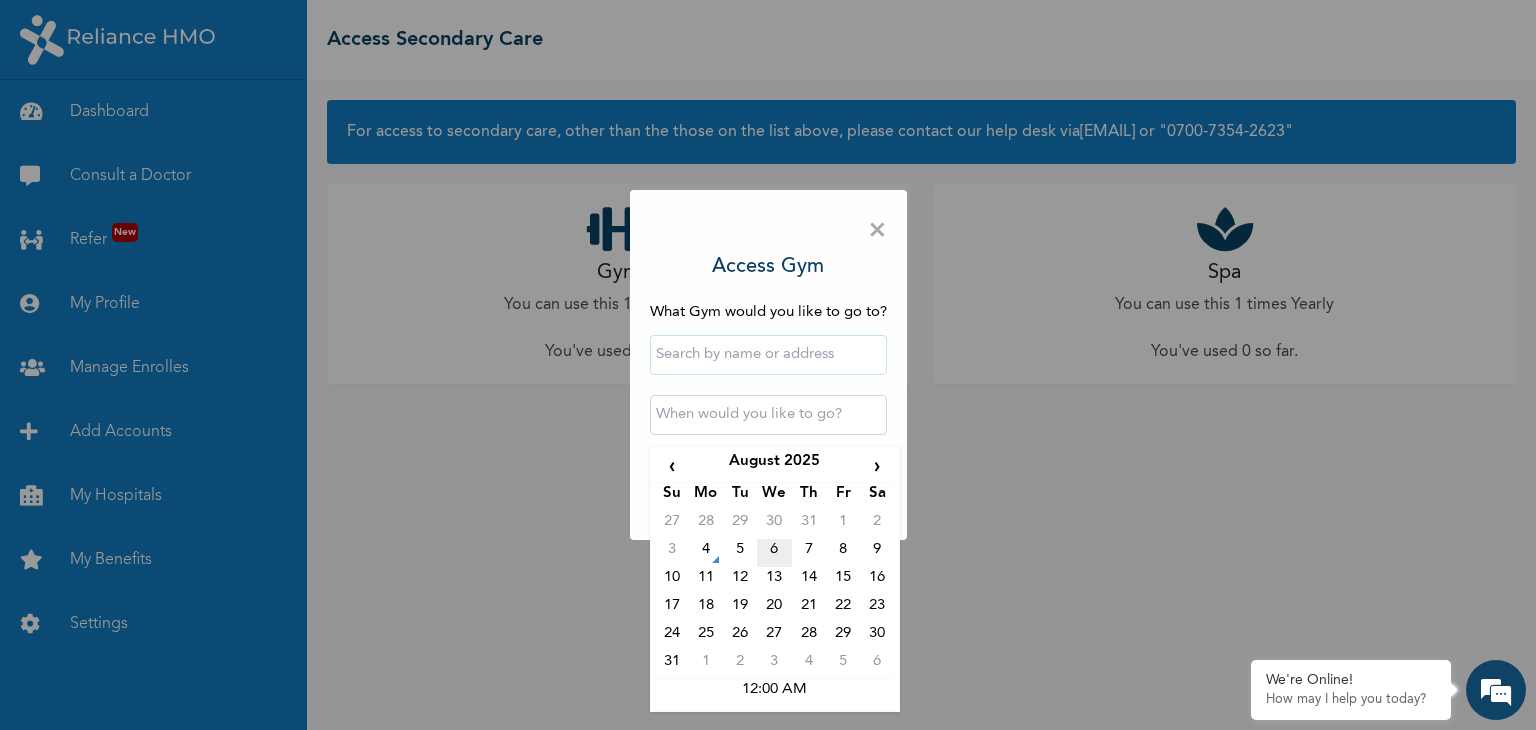 click on "6" at bounding box center [774, 553] 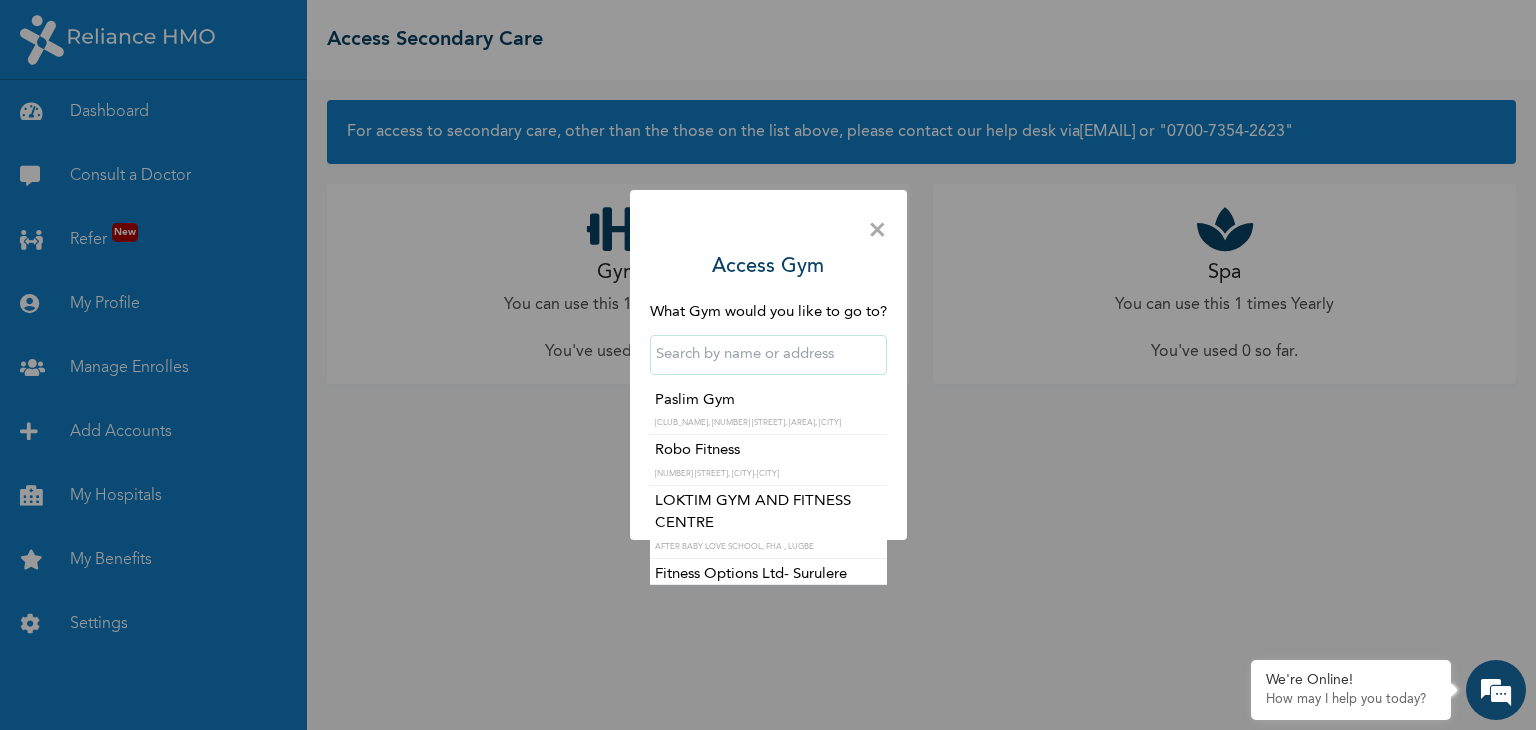 click at bounding box center [768, 355] 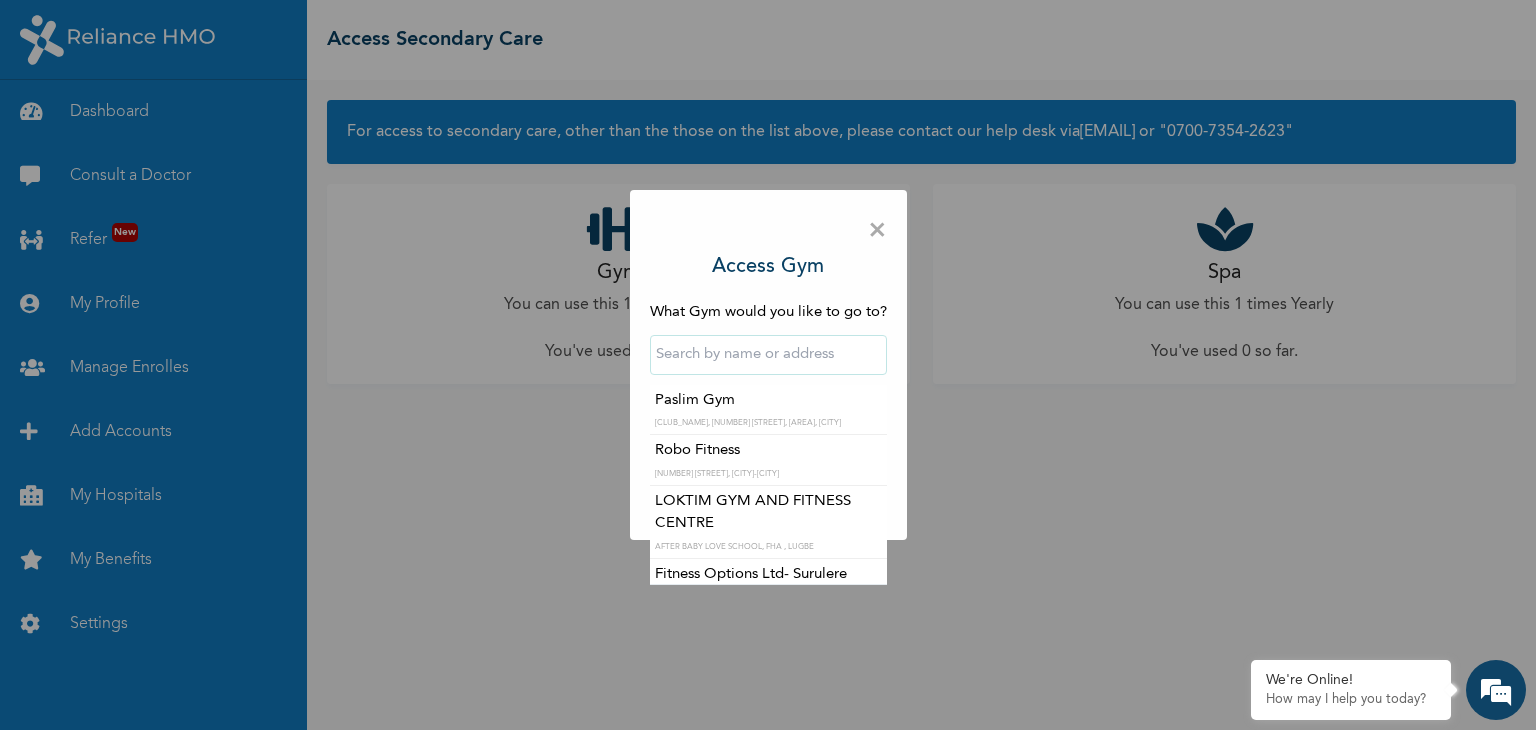 click on "Access Gym What Gym would you like to go to? Paslim Gym [CITY] [COUNTRY] [NUMBER] [STREET], [CITY] [CITY], [CITY] Robo Fitness [NUMBER] [STREET], [CITY]-[CITY] LOKTIM GYM AND FITNESS CENTRE AFTER BABY LOVE SCHOOL, [CITY] , [CITY] Fitness Options Ltd-[CITY] [NUMBER]/[NUMBER], [STREET], [STREET], [CITY] [CITY] FAMBELL GYM Inside TAAL Hotels and Conference centre, [CITY]. I am fit Gym - [CITY] [NUMBER], [STREET], [CITY] [CITY] BODYROX FITNESS STUDIO SUITE [NUMBER], [NUMBER] FLOOR, SILVERBIRD ENTERTAINMENT CENTRE, PLOT [NUMBER], [STREET], [CITY] [CITY] [CITY], Fitness plus Gym [NUMBER], [STREET], [CITY] [CITY], [CITY]. HealthGate Gym And Spa -Gym [NUMBER], [STREET], [CITY] [CITY]. Big Manz Fitnez Estate Service Sunfit International Gym Plot [NUMBER]/[NUMBER], [STREET] [CITY] [CITY], [CITY] GMITE GYM Genesis Fitness Gym KM [NUMBER] [STREET] [CITY] Bodyline Gym-[CITY]" at bounding box center (768, 365) 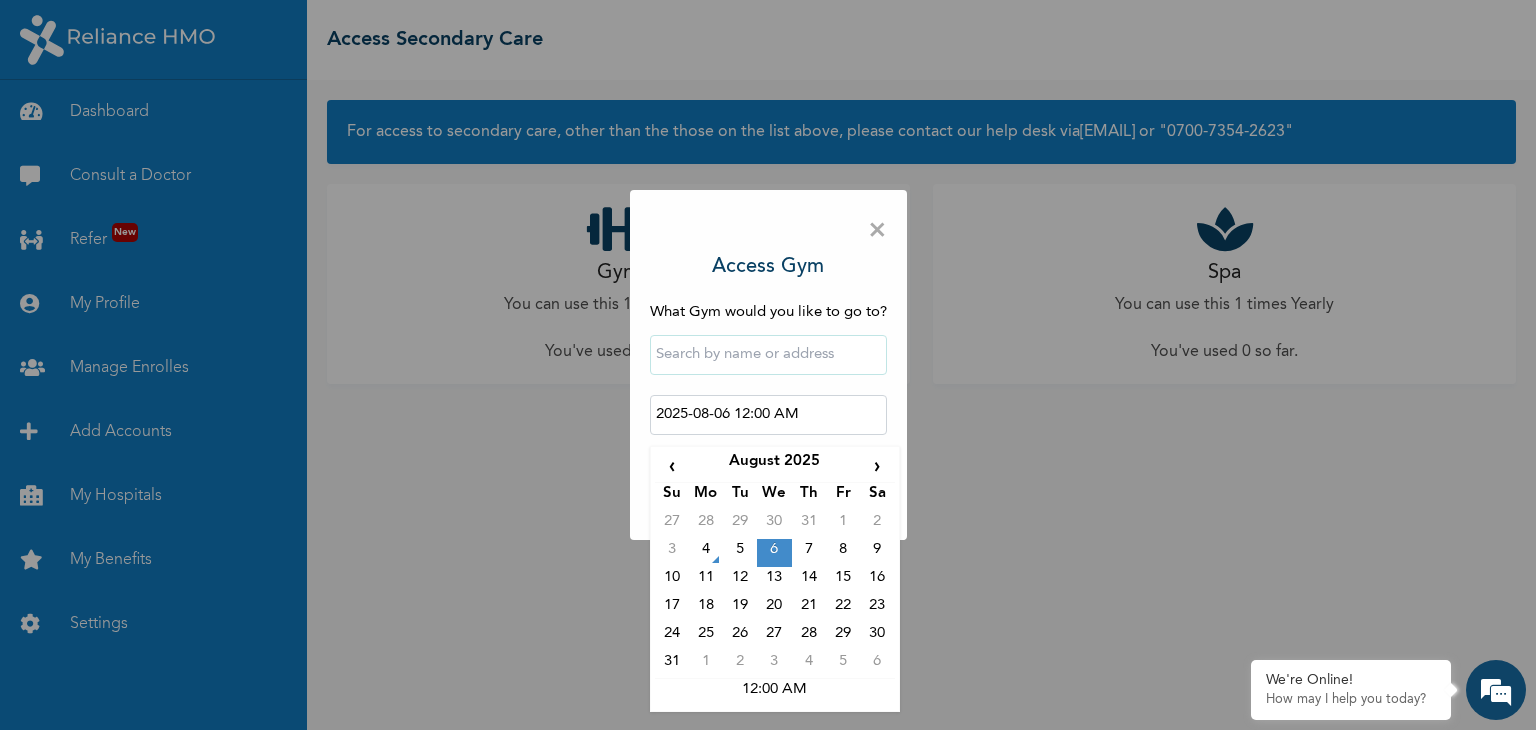 click on "2025-08-06 12:00 AM" at bounding box center (768, 415) 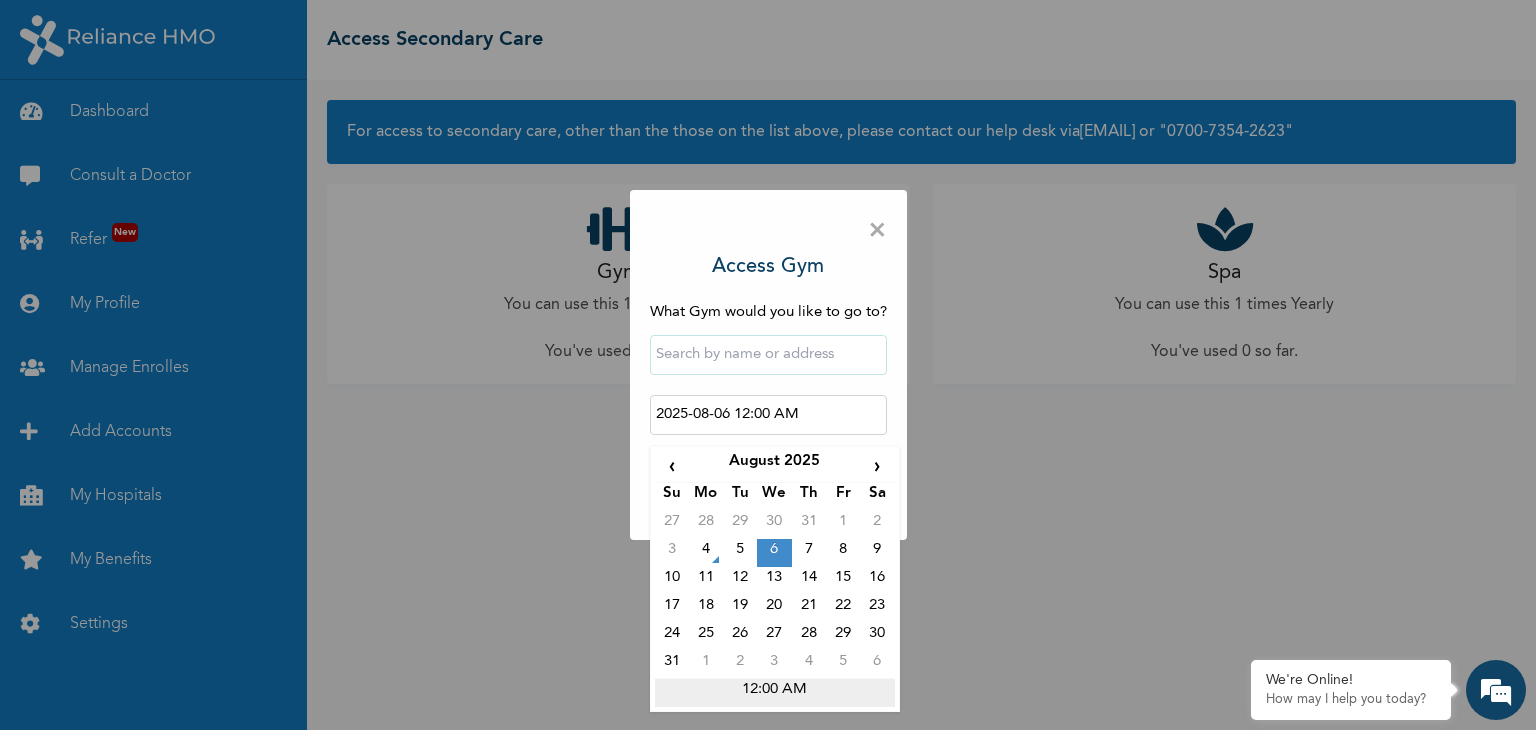 click on "12:00 AM" at bounding box center [775, 693] 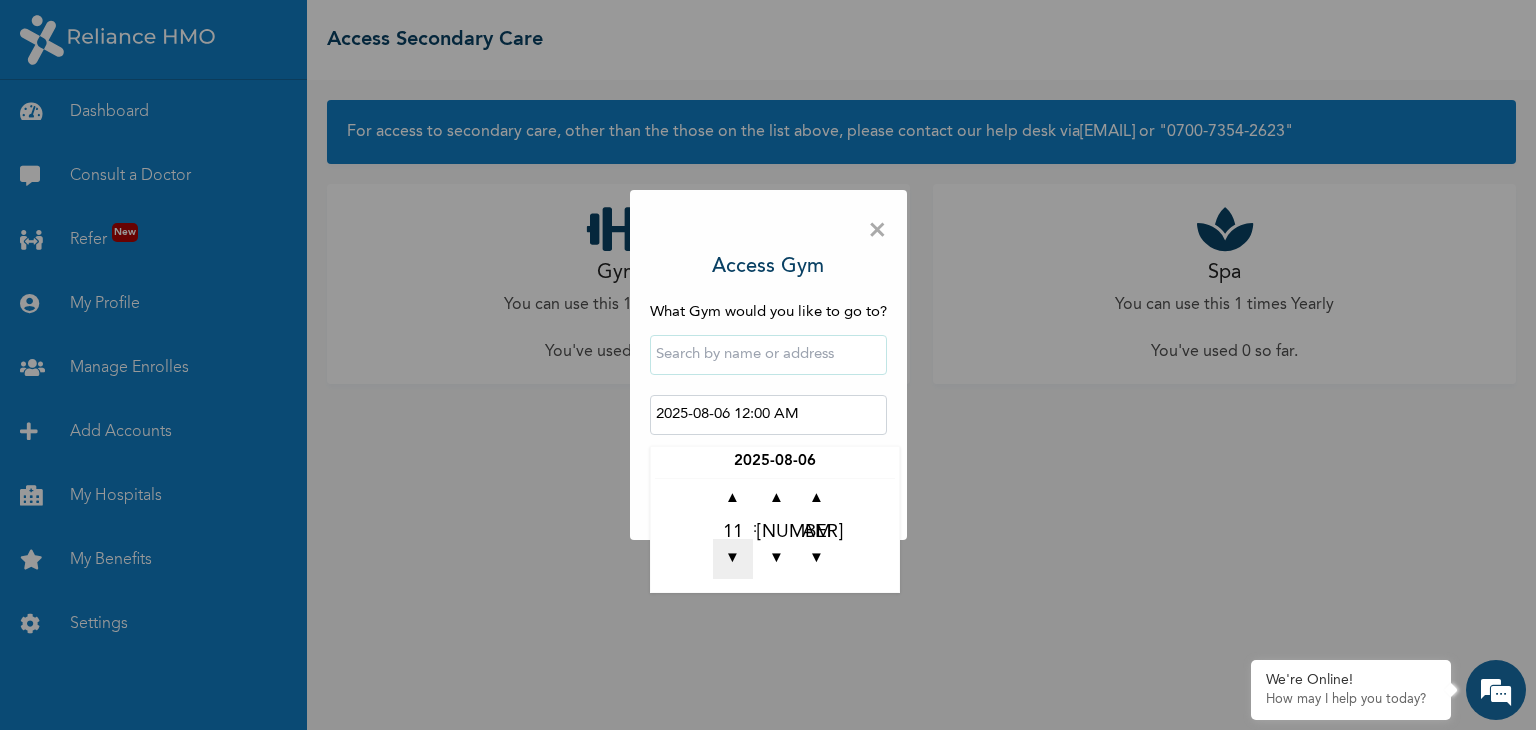 click on "▼" at bounding box center (733, 559) 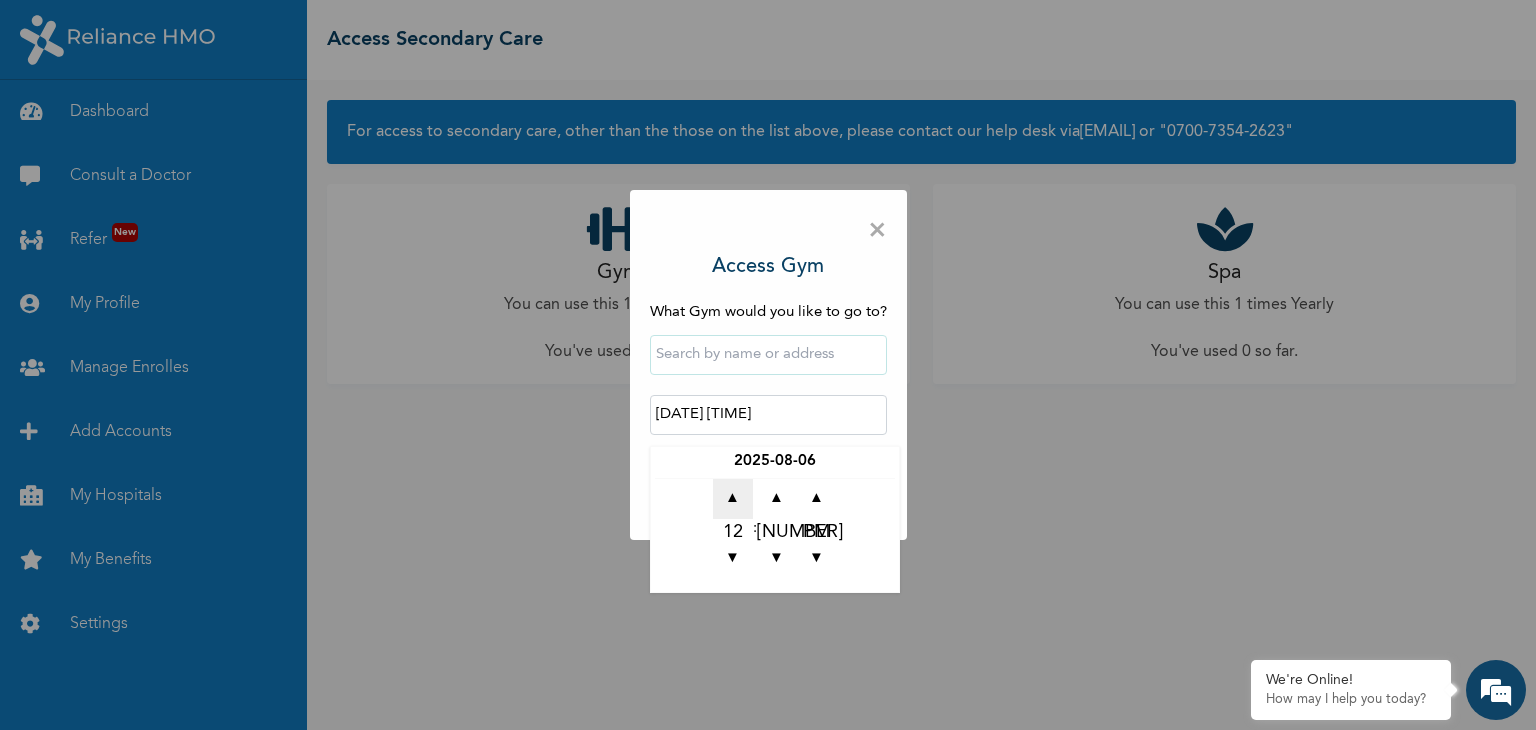 click on "▲" at bounding box center [733, 499] 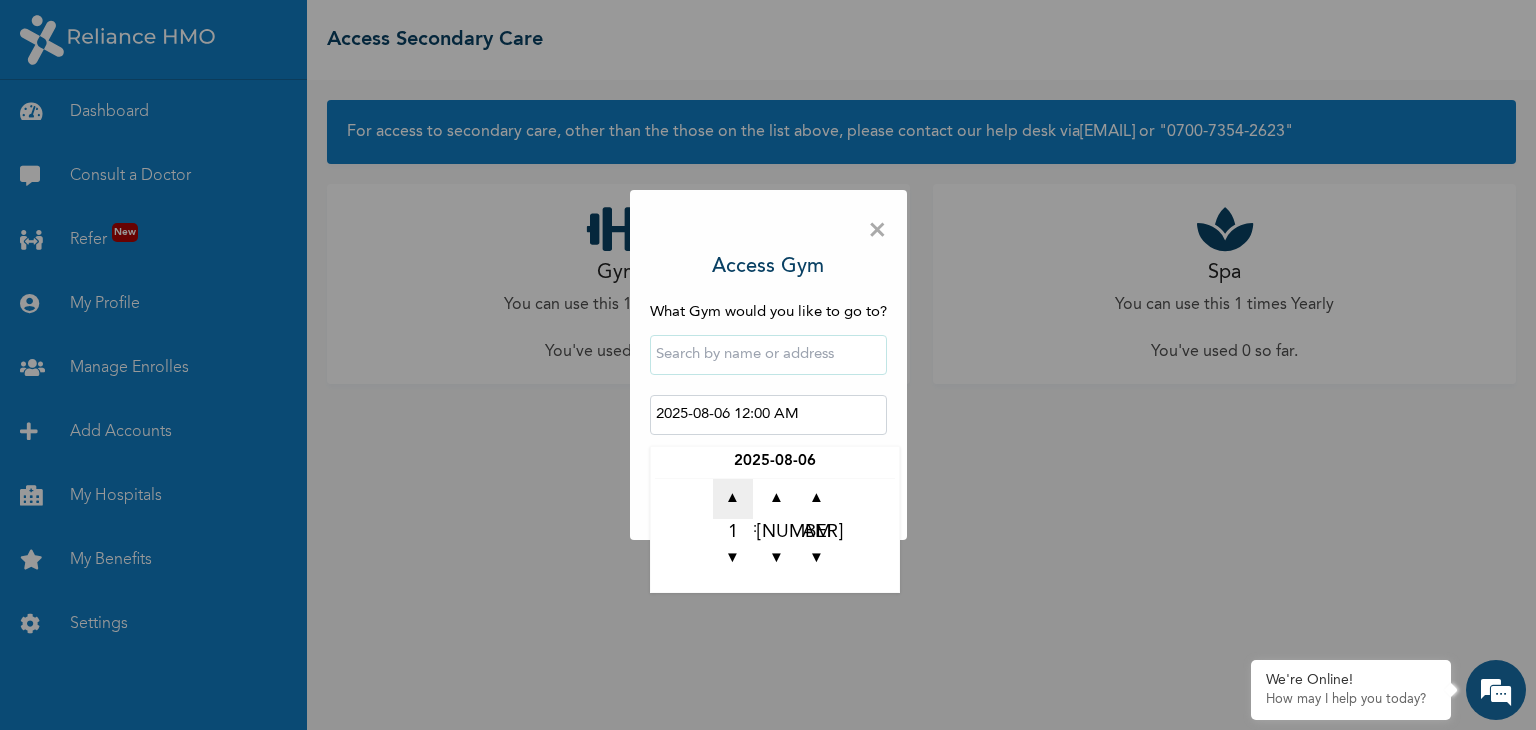 click on "▲" at bounding box center (733, 499) 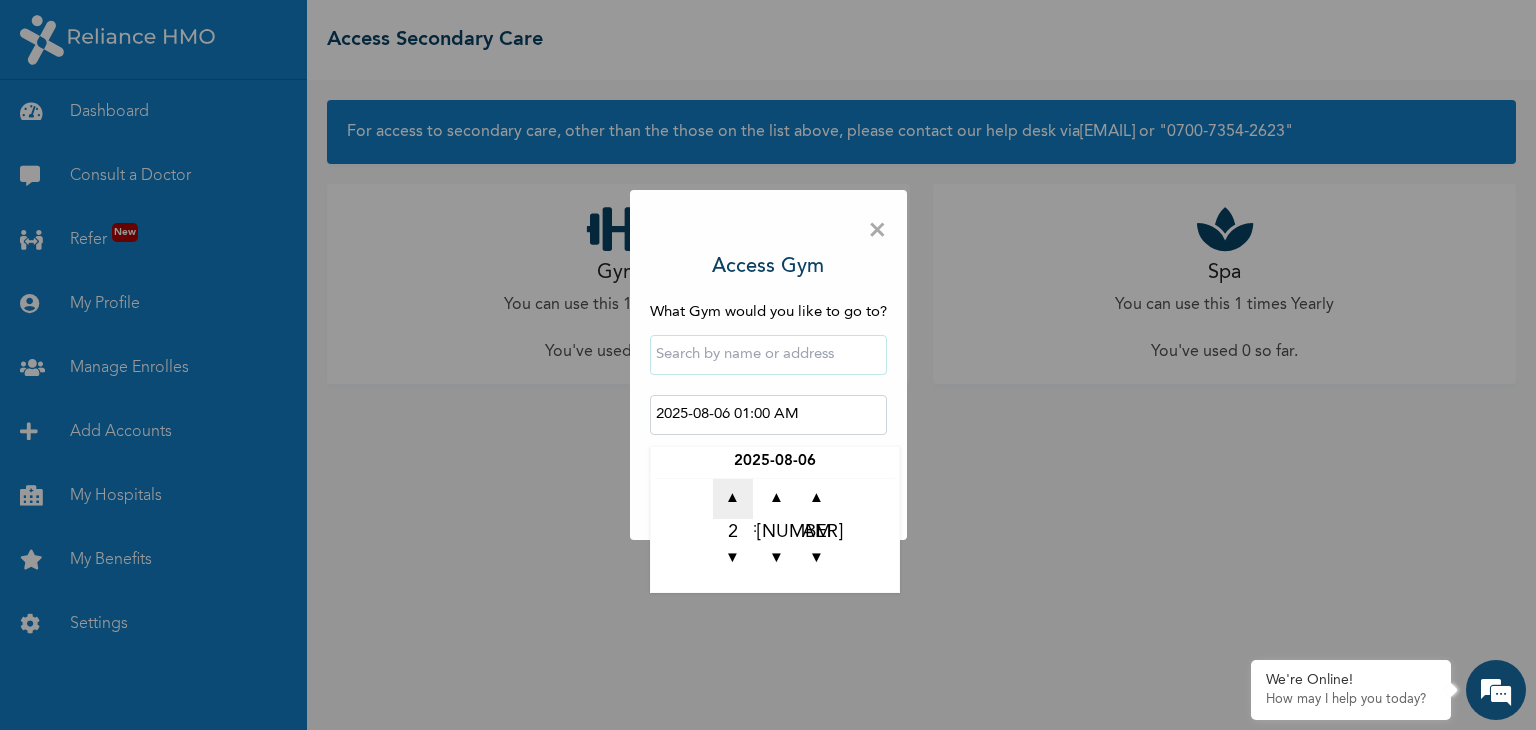 click on "▲" at bounding box center [733, 499] 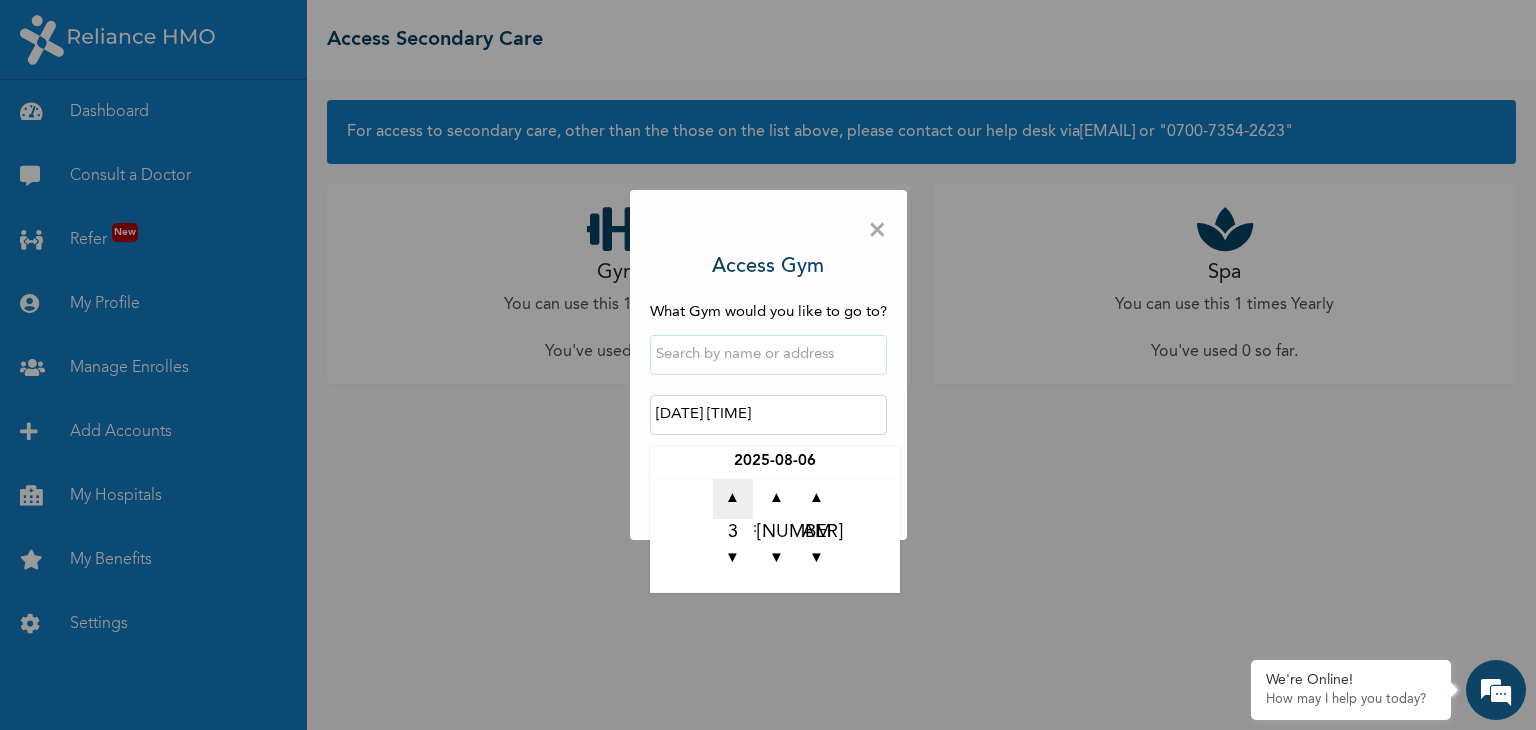 click on "▲" at bounding box center [733, 499] 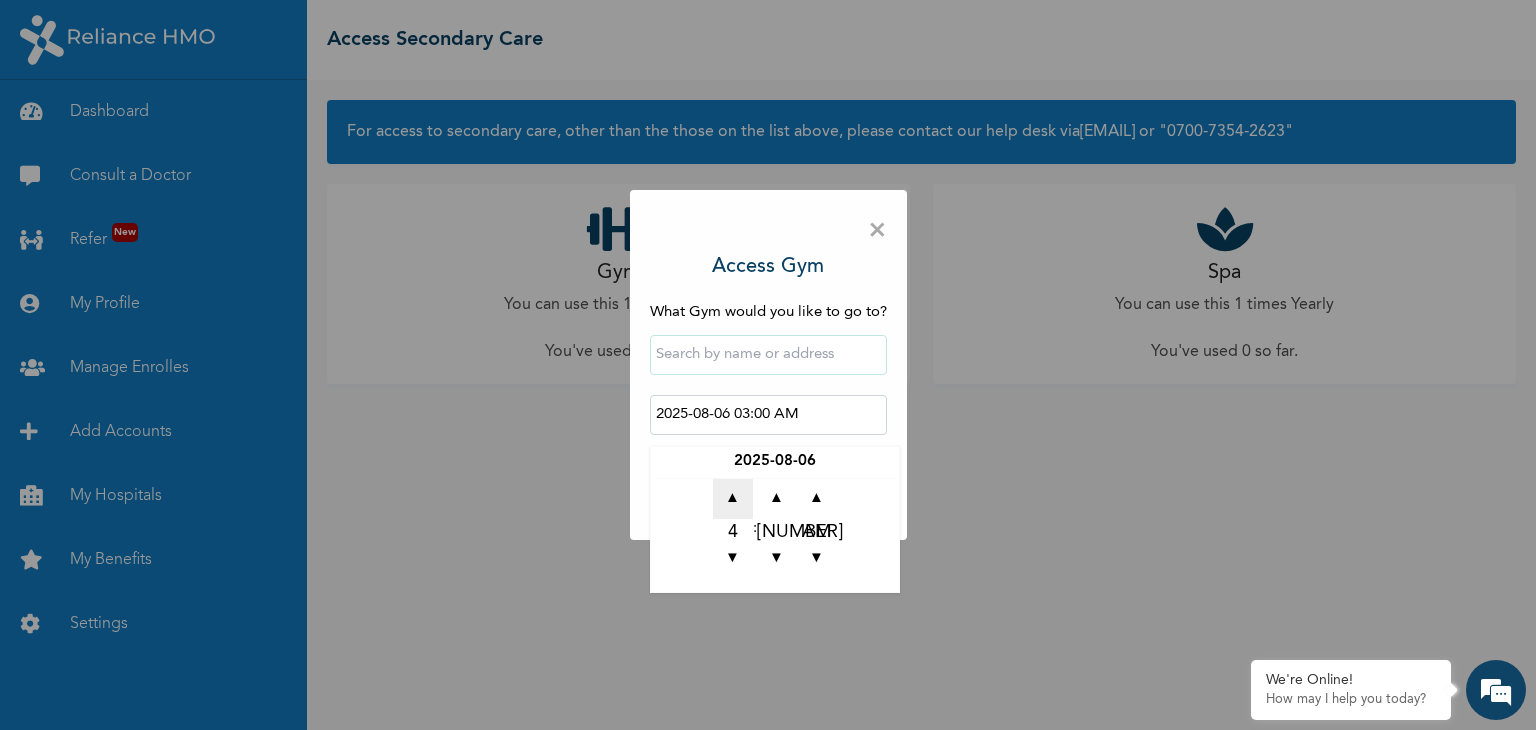 click on "▲" at bounding box center (733, 499) 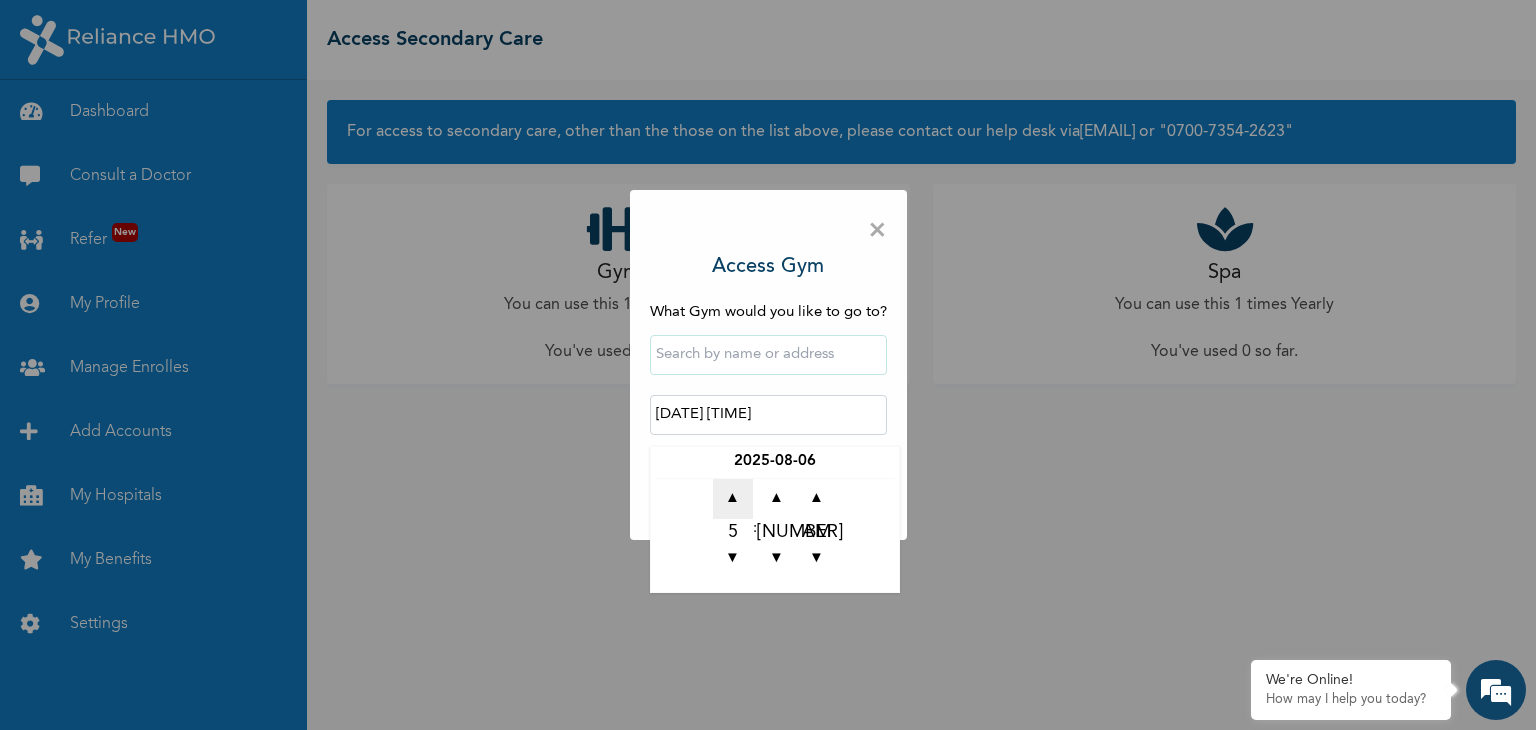 click on "▲" at bounding box center (733, 499) 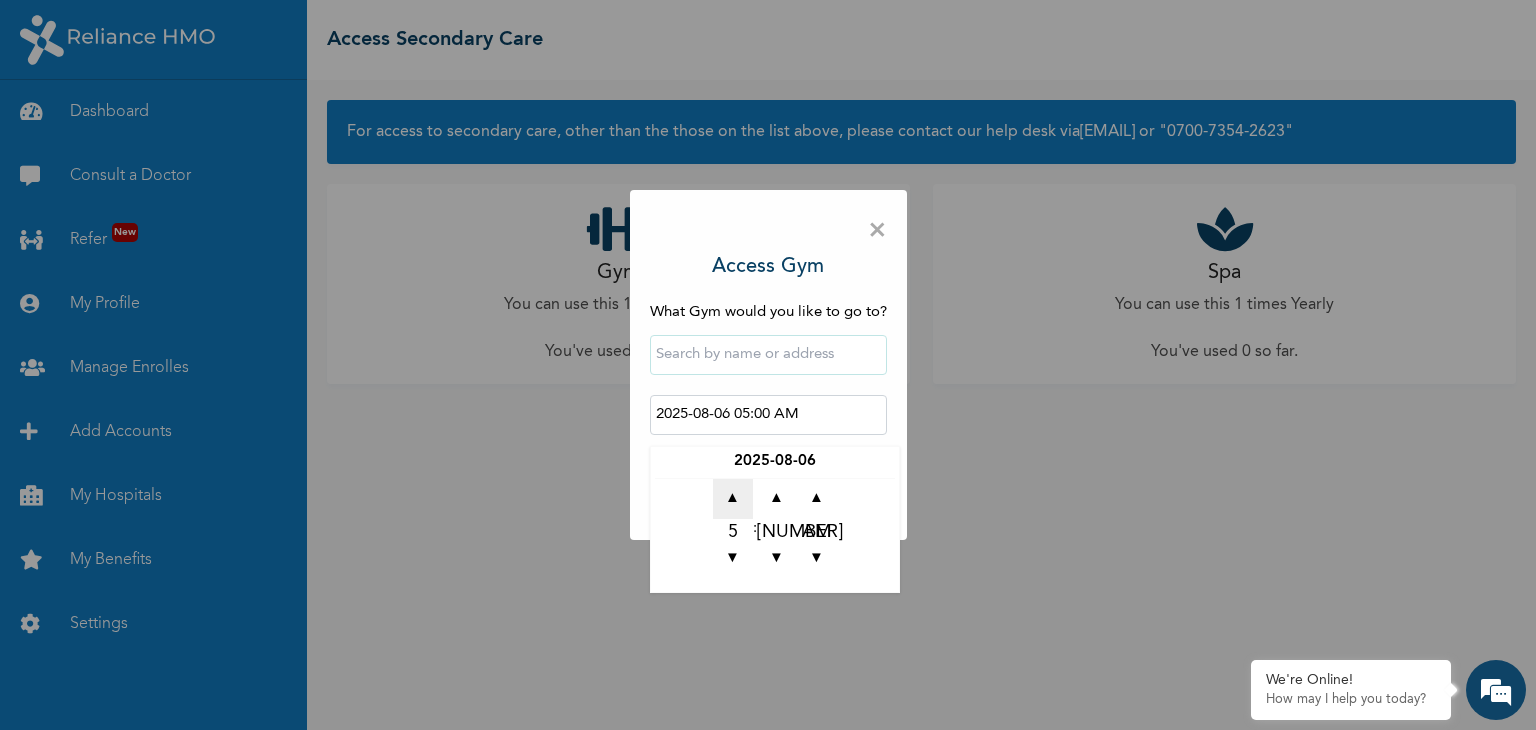 click on "▲" at bounding box center (733, 499) 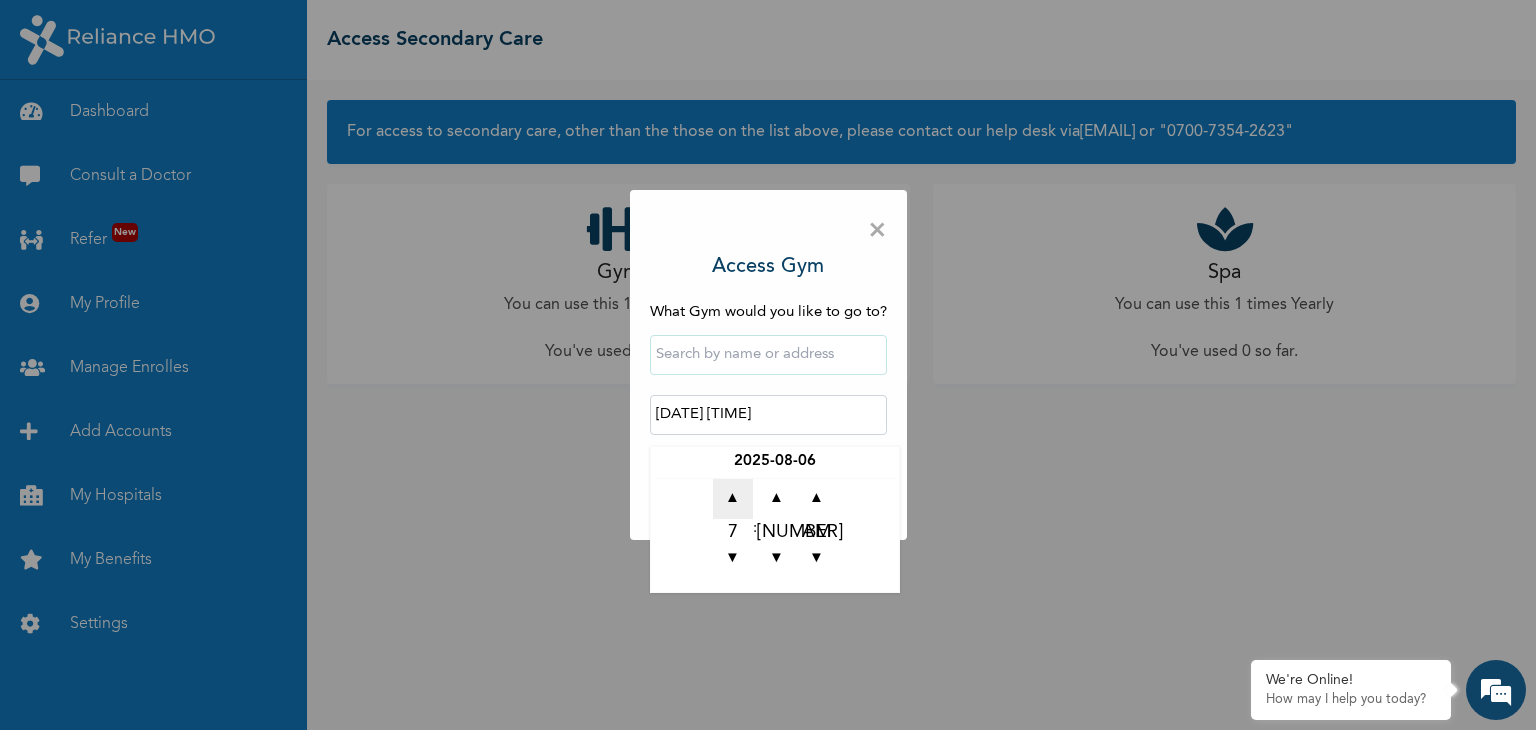 click on "▲" at bounding box center [733, 499] 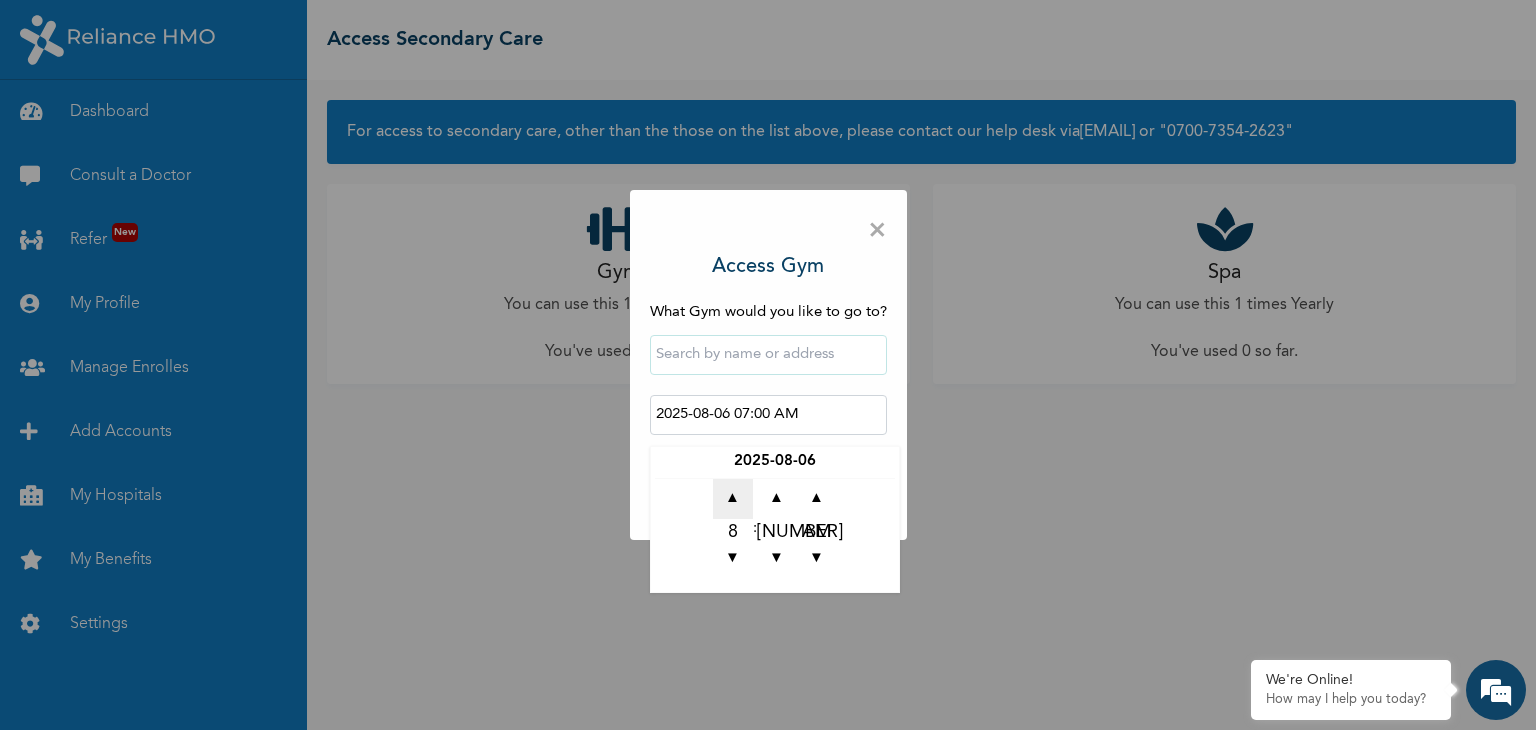 click on "▲" at bounding box center [733, 499] 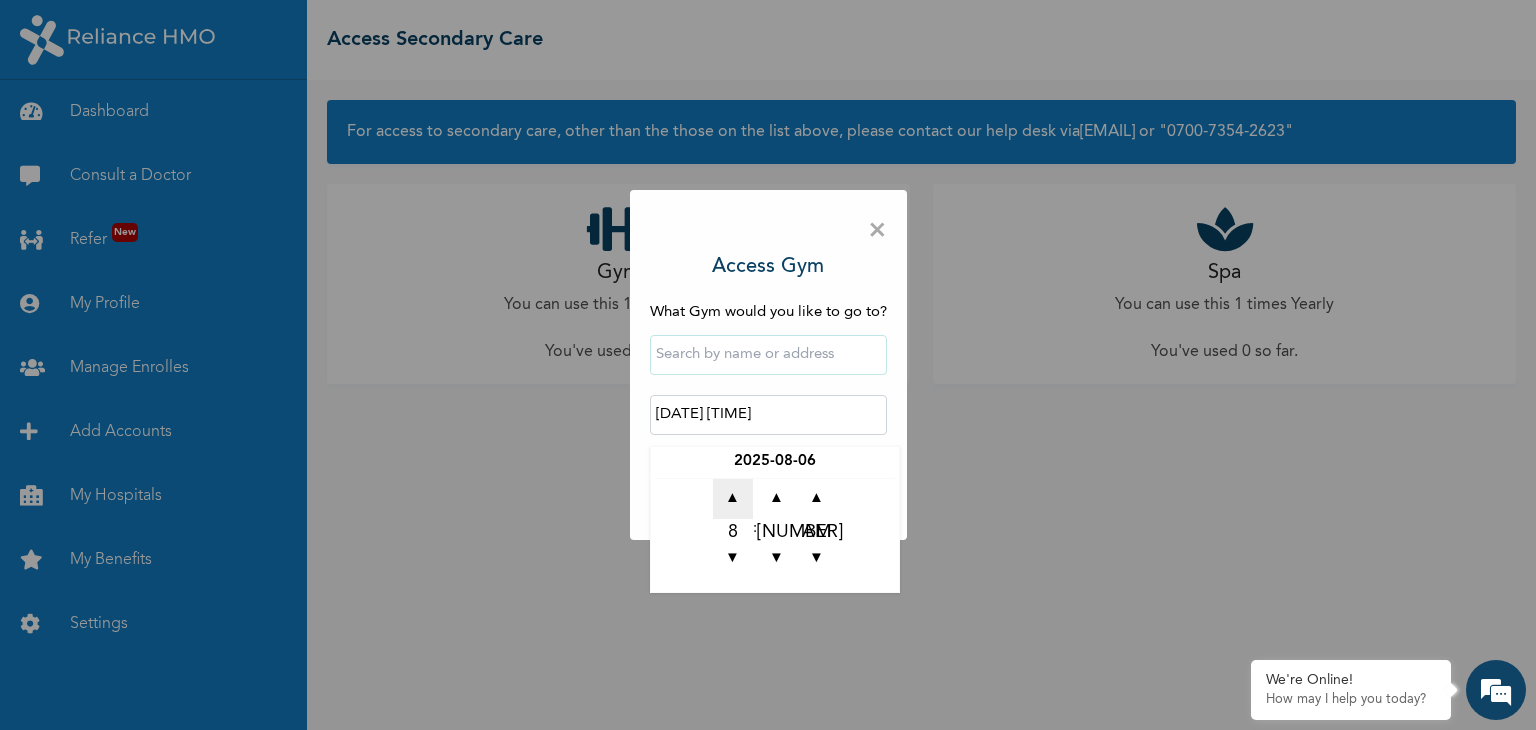 click on "▲" at bounding box center (733, 499) 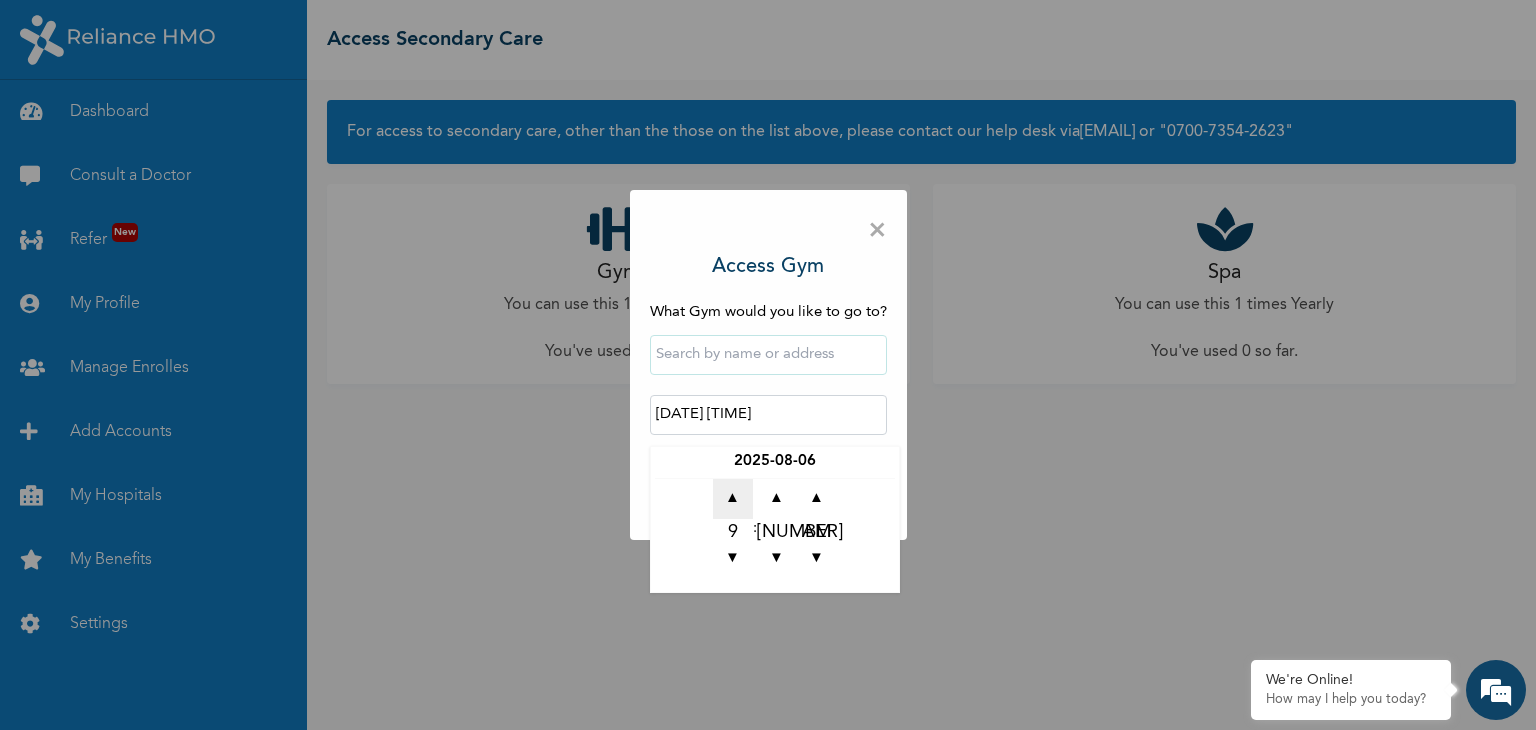 click on "▲" at bounding box center [733, 499] 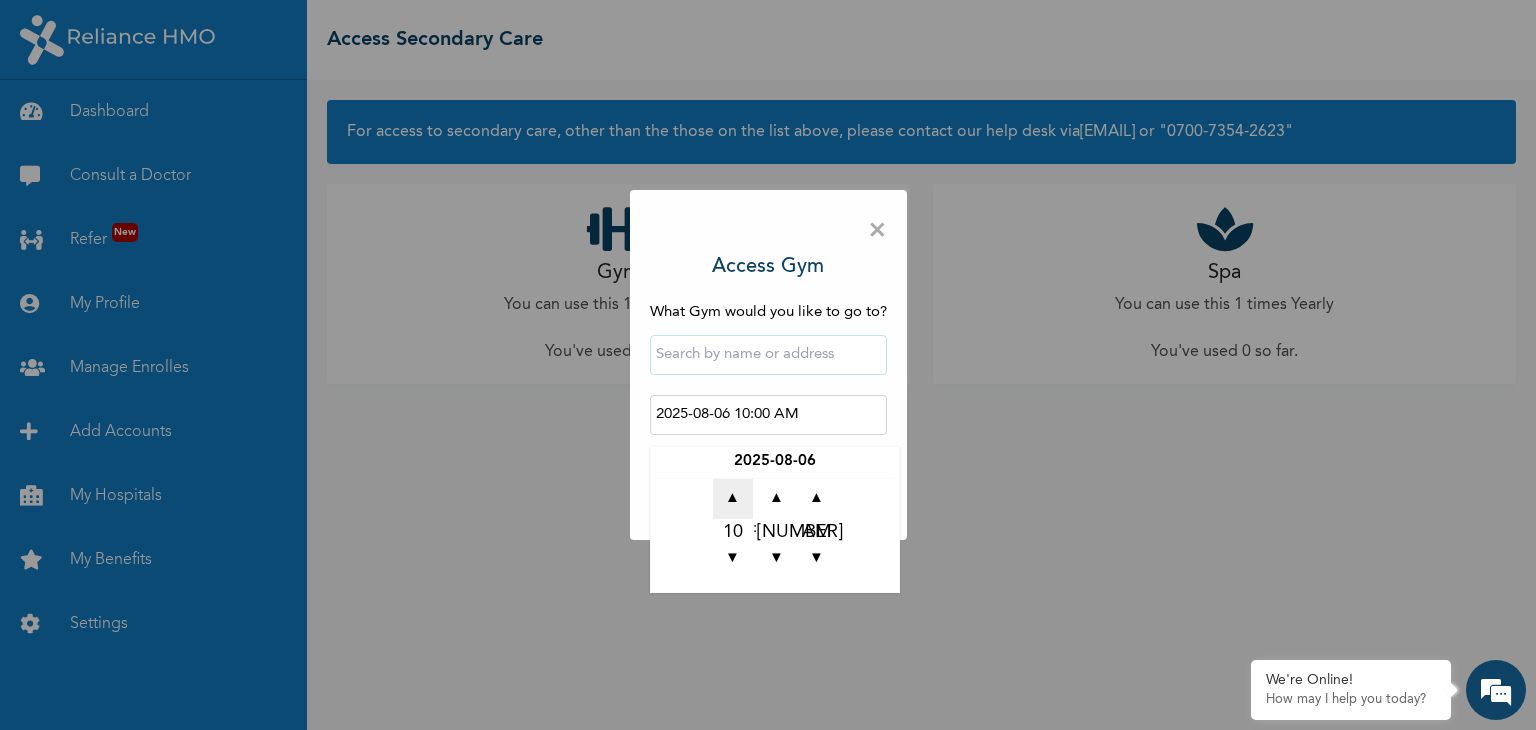 click on "▲" at bounding box center [733, 499] 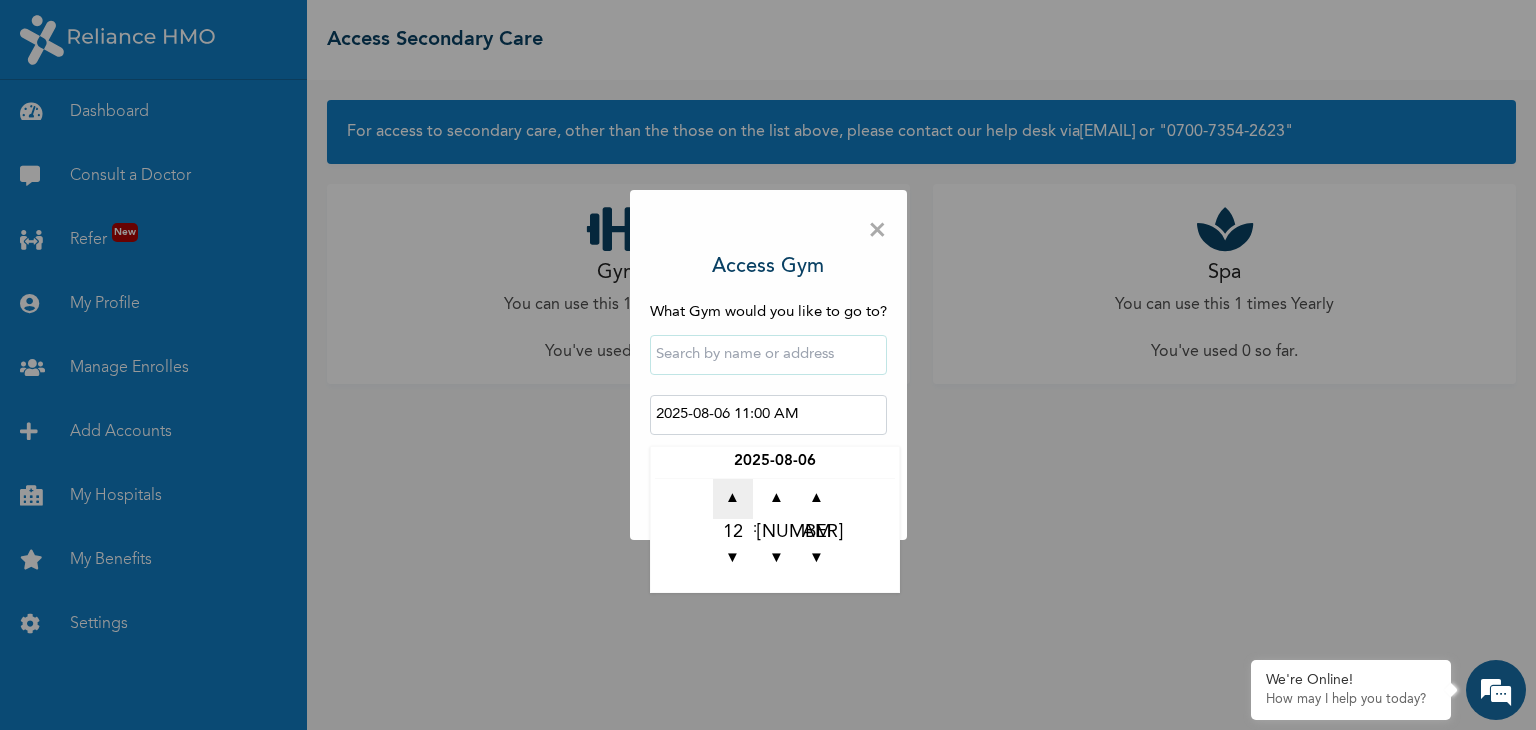 click on "▲" at bounding box center [733, 499] 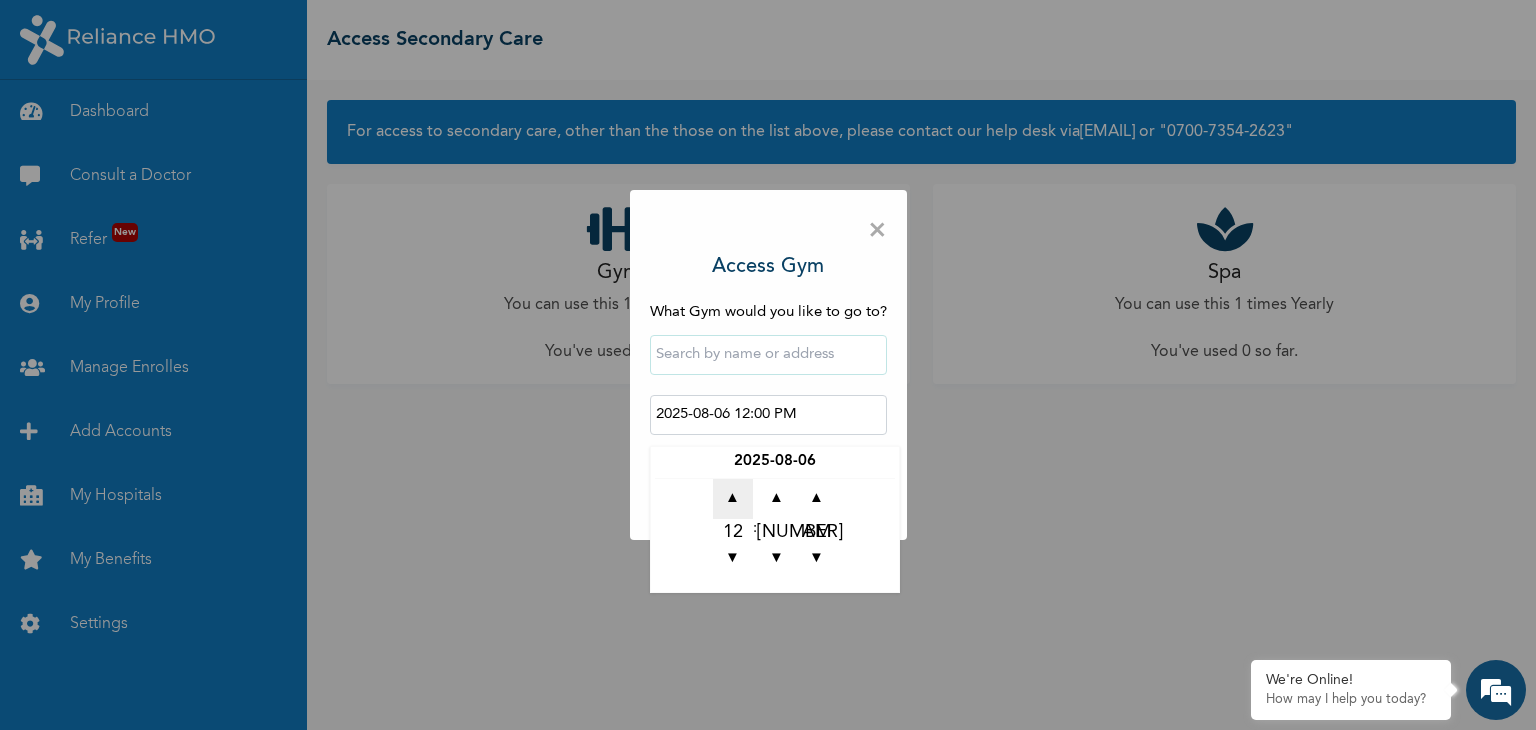 click on "▲" at bounding box center [733, 499] 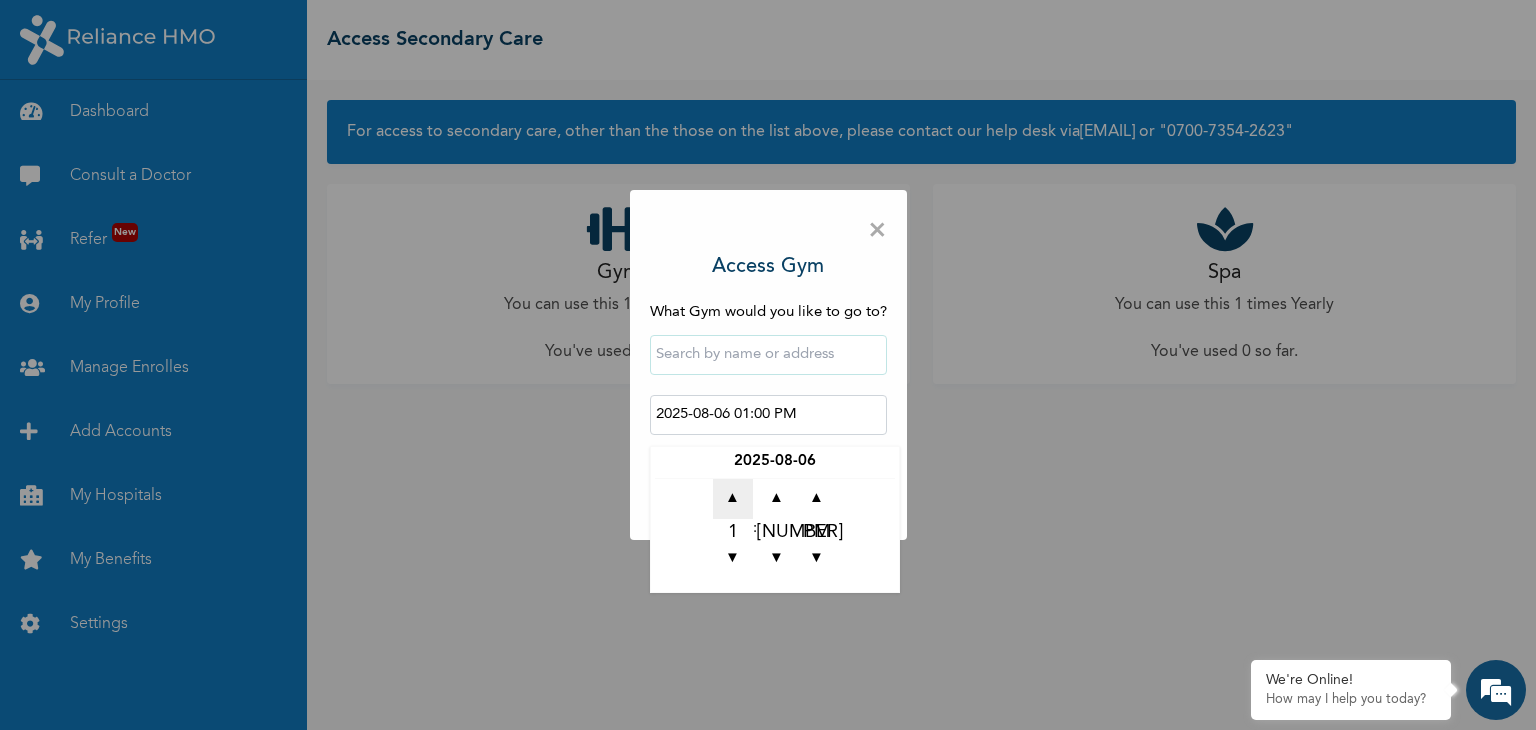 click on "▲" at bounding box center (733, 499) 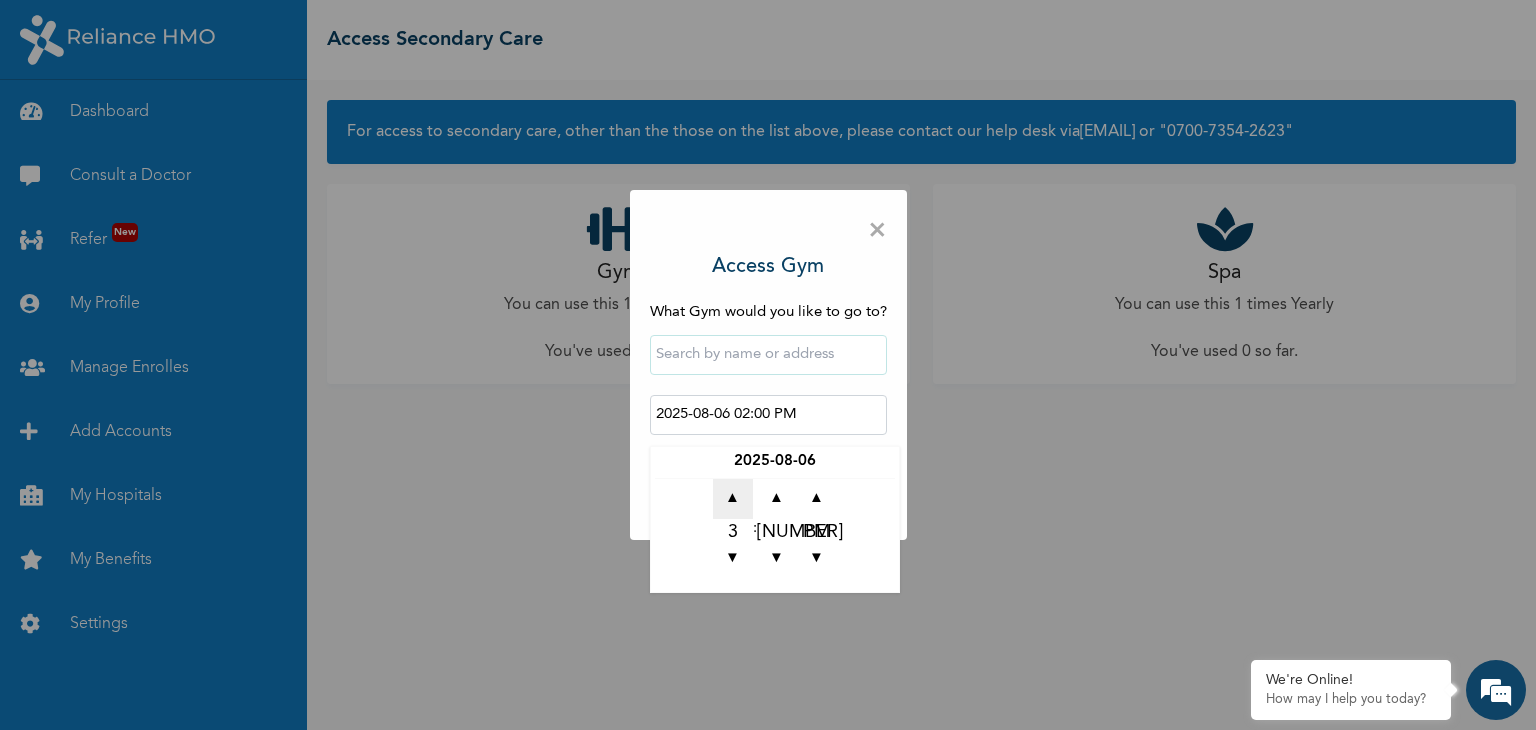 click on "▲" at bounding box center [733, 499] 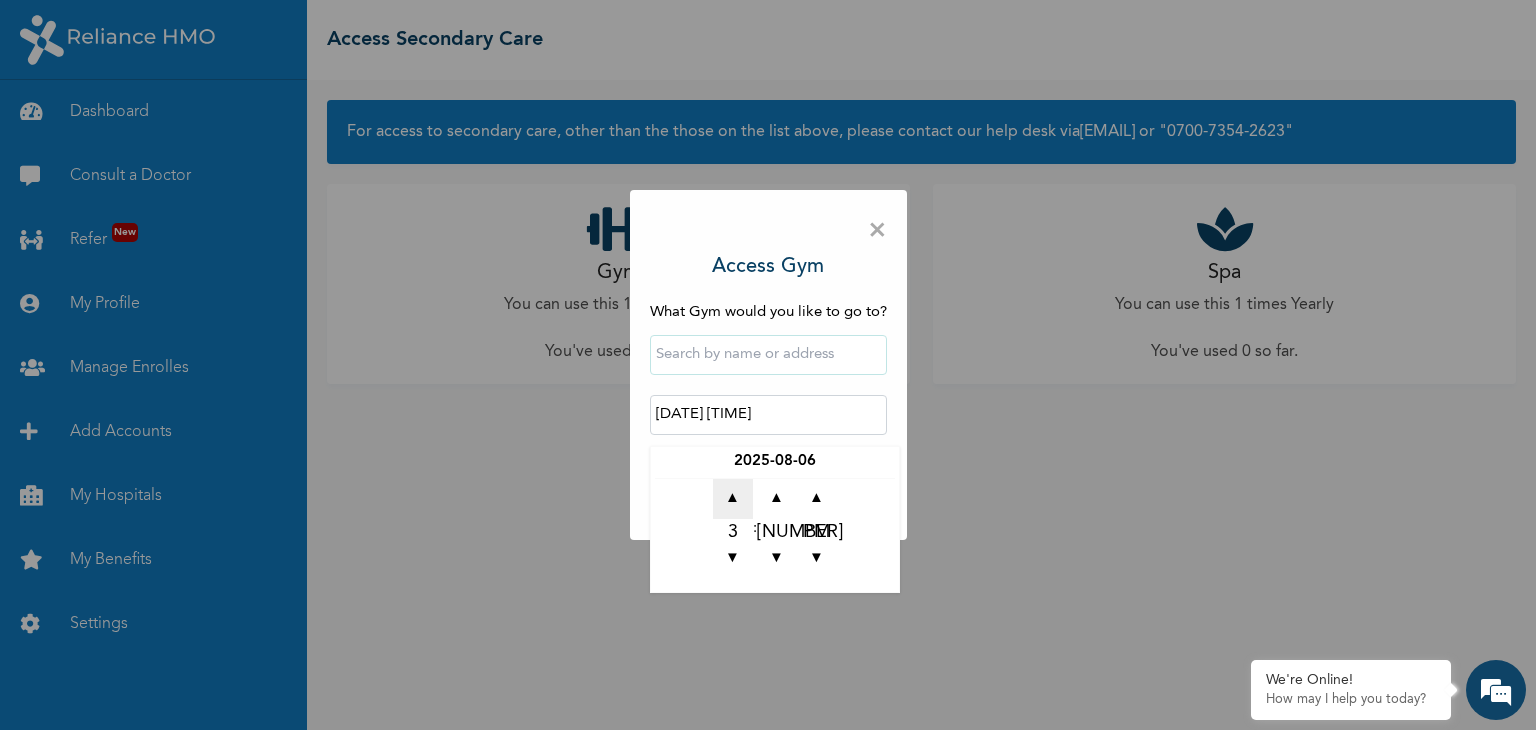 click on "▲" at bounding box center [733, 499] 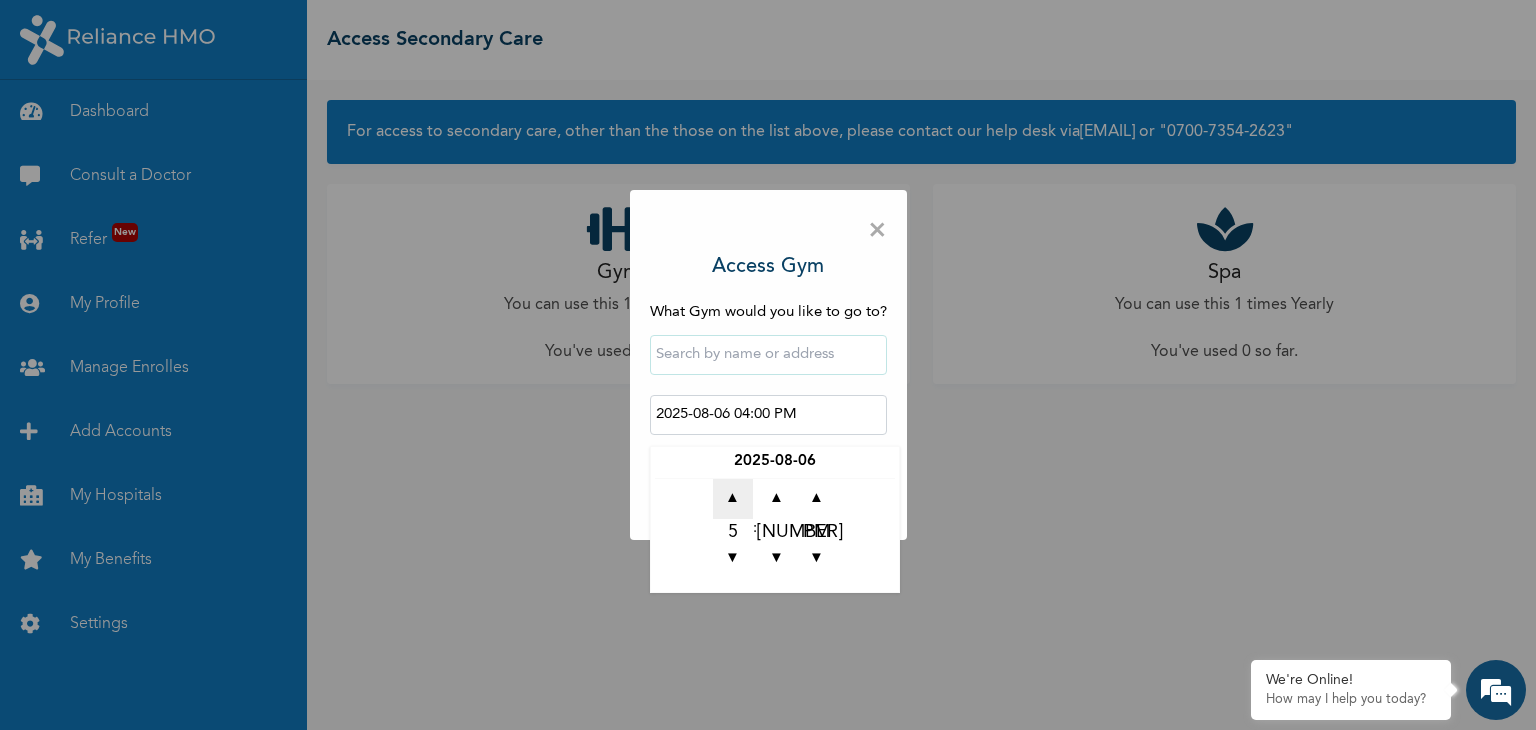 click on "▲" at bounding box center (733, 499) 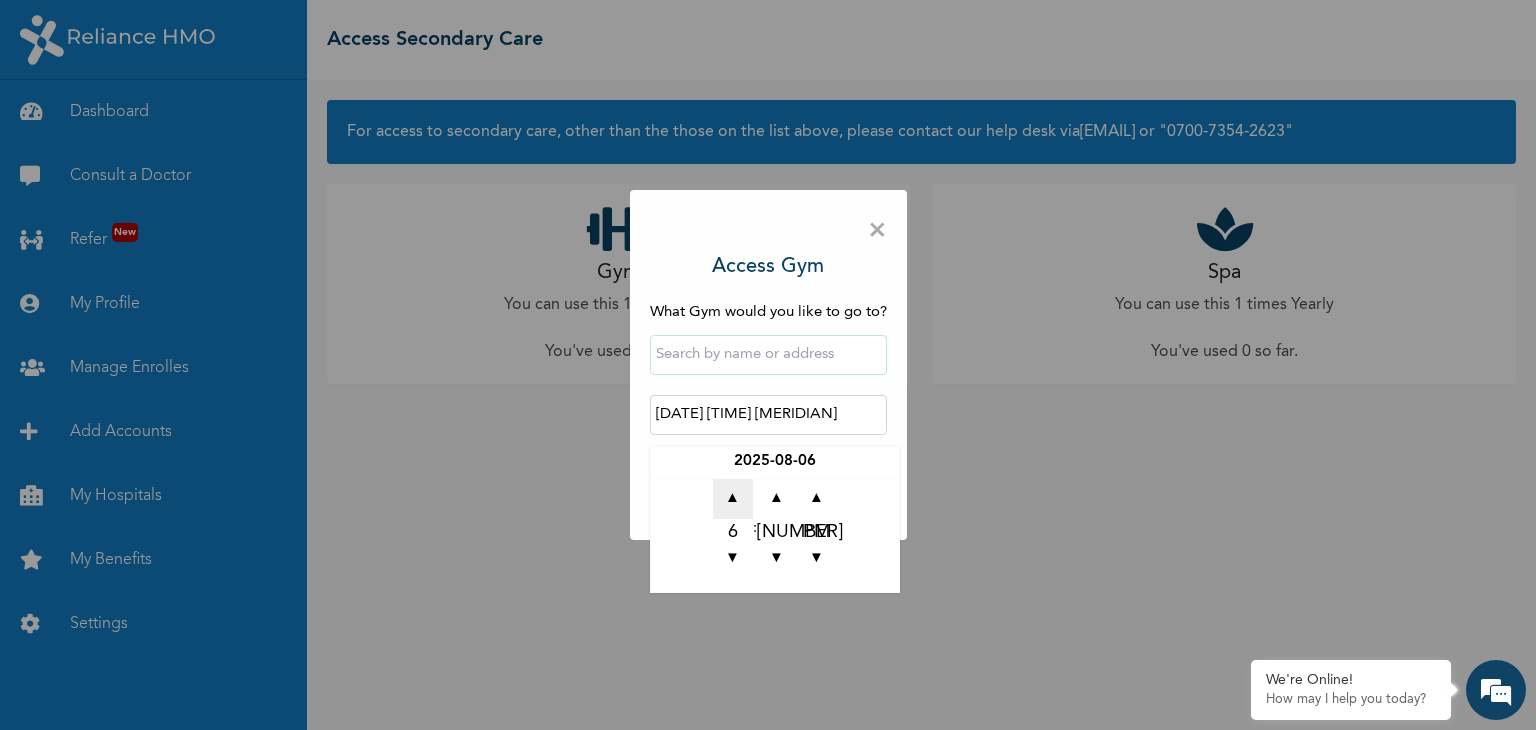 click on "▲" at bounding box center [733, 499] 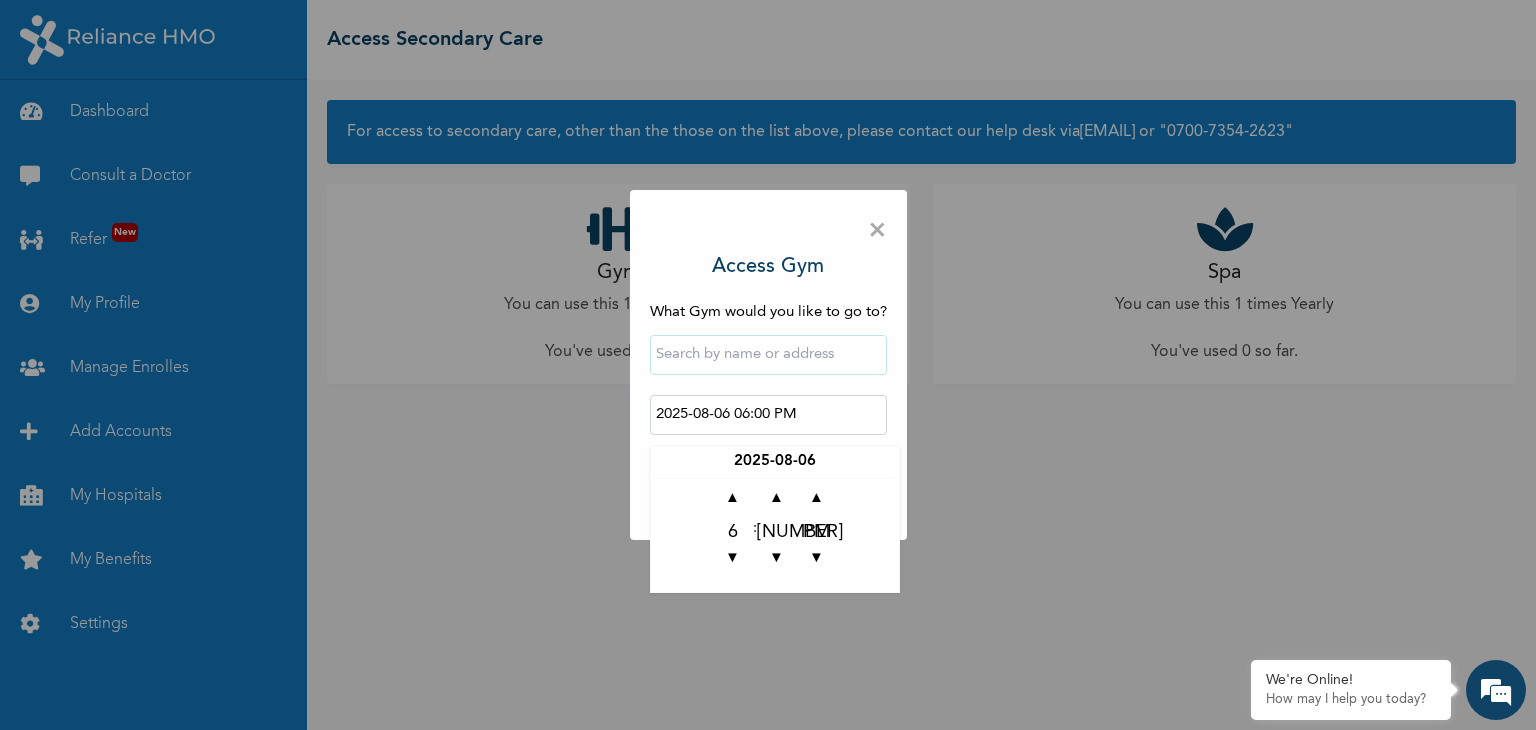 click on "× Access Gym What Gym would you like to go to? [DATE] [TIME] [DATE] ▲ [NUMBER] ▼ : ▲ [NUMBER] ▼ ▲ [TIME] ▼ GENERATE PACODE" at bounding box center (768, 365) 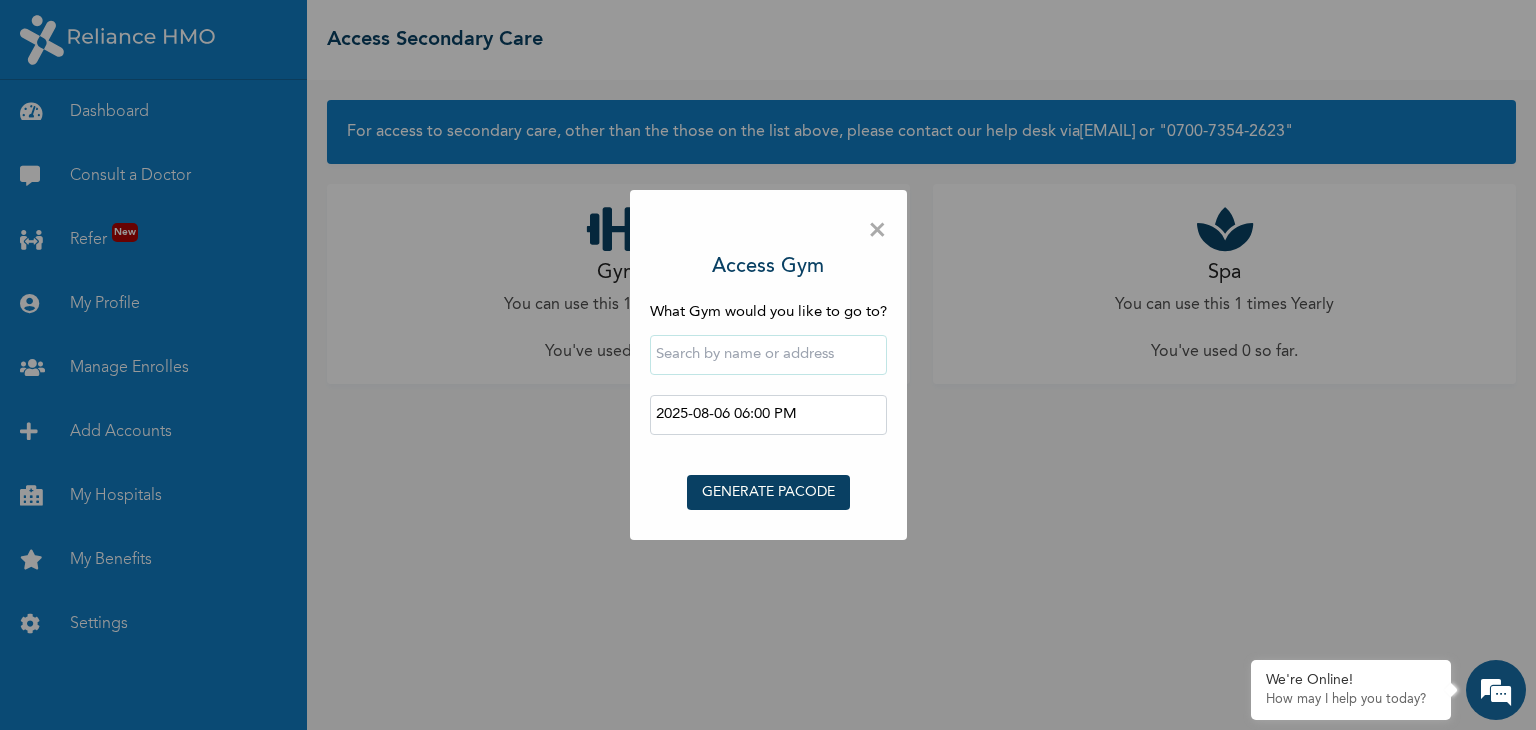 click on "×" at bounding box center [877, 231] 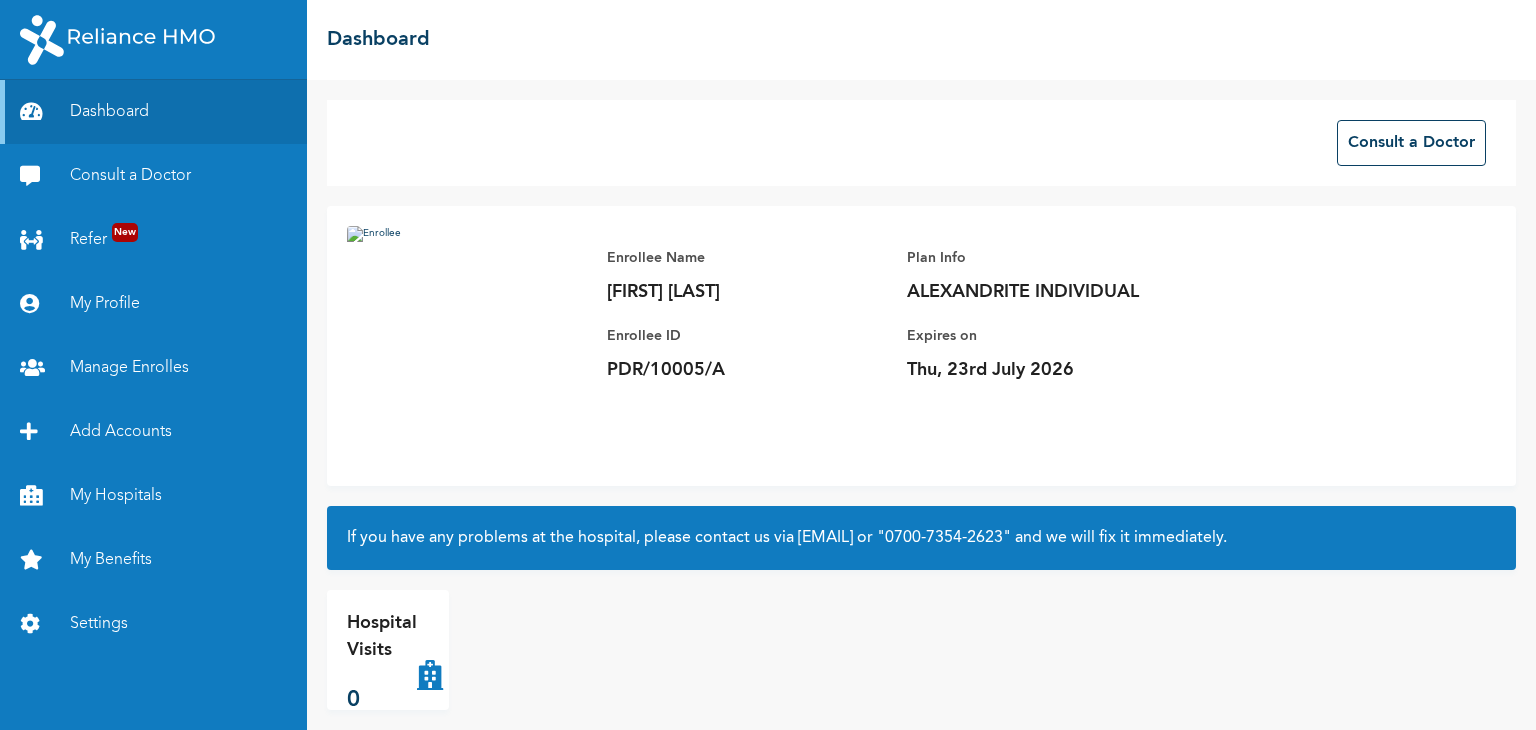 scroll, scrollTop: 0, scrollLeft: 0, axis: both 